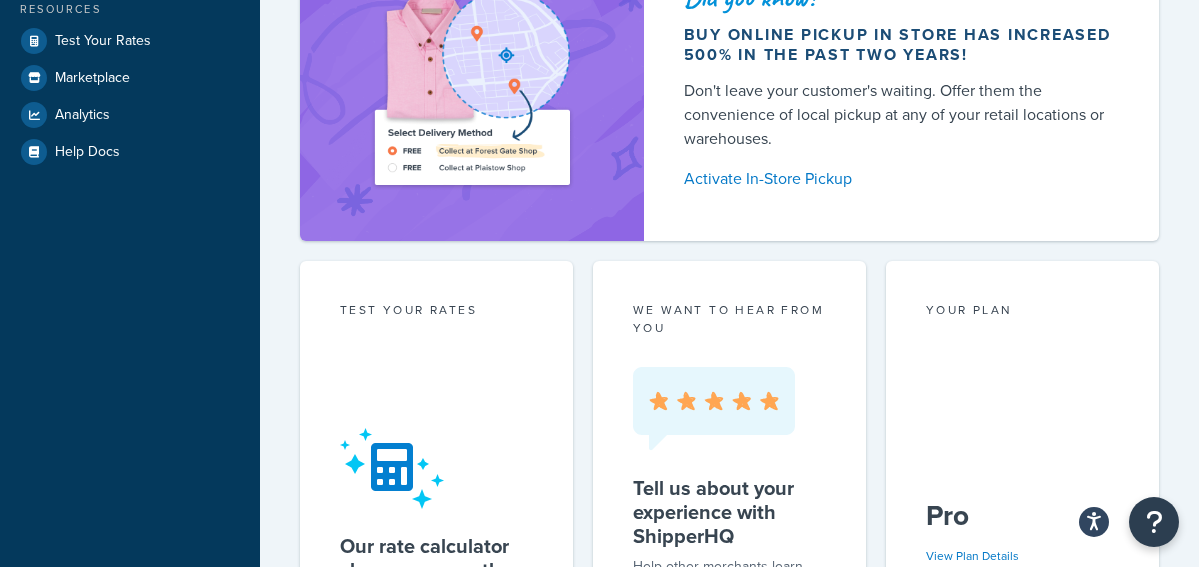 scroll, scrollTop: 360, scrollLeft: 0, axis: vertical 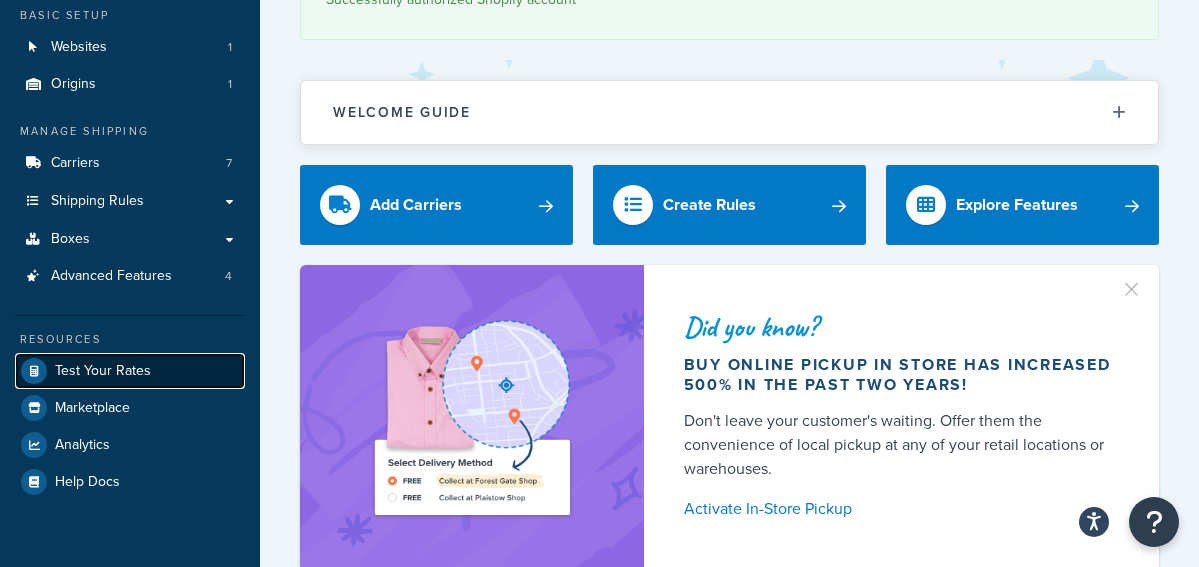 click on "Test Your Rates" at bounding box center (103, 371) 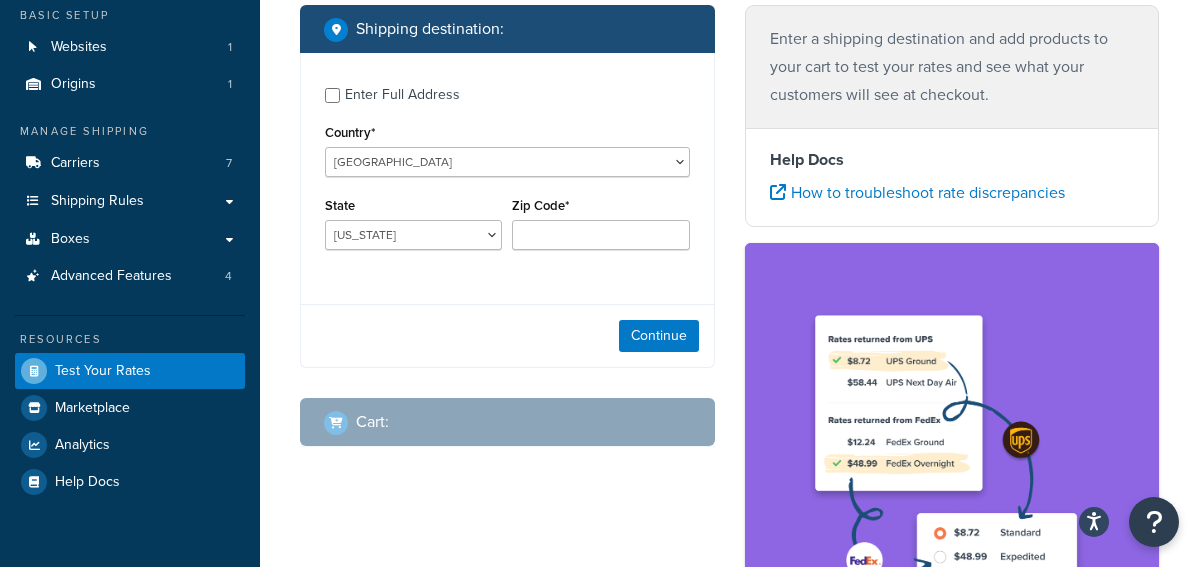 scroll, scrollTop: 0, scrollLeft: 0, axis: both 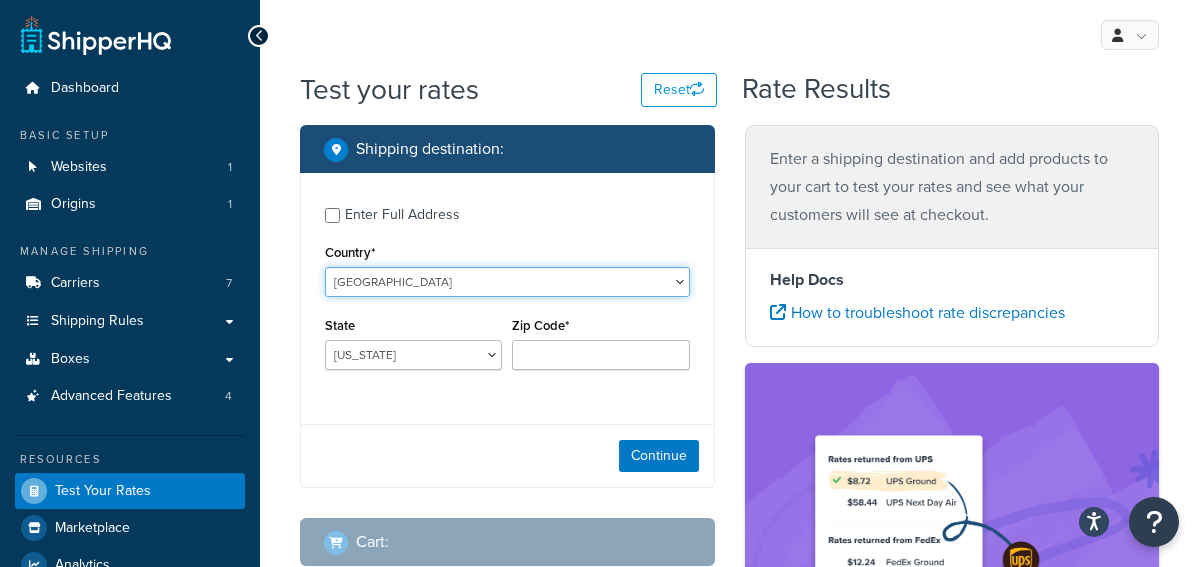 click on "[GEOGRAPHIC_DATA]  [GEOGRAPHIC_DATA]  [GEOGRAPHIC_DATA]  [GEOGRAPHIC_DATA]  [GEOGRAPHIC_DATA]  [GEOGRAPHIC_DATA]  [US_STATE]  [GEOGRAPHIC_DATA]  [GEOGRAPHIC_DATA]  [GEOGRAPHIC_DATA]  [GEOGRAPHIC_DATA]  [GEOGRAPHIC_DATA]  [GEOGRAPHIC_DATA]  [GEOGRAPHIC_DATA]  [GEOGRAPHIC_DATA]  [GEOGRAPHIC_DATA]  [GEOGRAPHIC_DATA]  [GEOGRAPHIC_DATA]  [GEOGRAPHIC_DATA]  [GEOGRAPHIC_DATA]  [GEOGRAPHIC_DATA]  [GEOGRAPHIC_DATA]  [GEOGRAPHIC_DATA]  [GEOGRAPHIC_DATA]  [GEOGRAPHIC_DATA]  [GEOGRAPHIC_DATA]  [GEOGRAPHIC_DATA]  [GEOGRAPHIC_DATA]  [GEOGRAPHIC_DATA]  [GEOGRAPHIC_DATA], [GEOGRAPHIC_DATA]  [GEOGRAPHIC_DATA]  [GEOGRAPHIC_DATA]  [GEOGRAPHIC_DATA]  [GEOGRAPHIC_DATA]  [GEOGRAPHIC_DATA]  [GEOGRAPHIC_DATA] [GEOGRAPHIC_DATA]  [GEOGRAPHIC_DATA]  [GEOGRAPHIC_DATA]  [GEOGRAPHIC_DATA]  [GEOGRAPHIC_DATA]  [GEOGRAPHIC_DATA]  [GEOGRAPHIC_DATA]  [GEOGRAPHIC_DATA]  [GEOGRAPHIC_DATA]  [GEOGRAPHIC_DATA]  [GEOGRAPHIC_DATA]  [GEOGRAPHIC_DATA]  [GEOGRAPHIC_DATA]  [GEOGRAPHIC_DATA]  [GEOGRAPHIC_DATA] ([GEOGRAPHIC_DATA]  [GEOGRAPHIC_DATA]  [GEOGRAPHIC_DATA]  [GEOGRAPHIC_DATA]  [GEOGRAPHIC_DATA], [GEOGRAPHIC_DATA]  [GEOGRAPHIC_DATA]  [GEOGRAPHIC_DATA]  [GEOGRAPHIC_DATA]  [GEOGRAPHIC_DATA]  [GEOGRAPHIC_DATA]  [GEOGRAPHIC_DATA]  [GEOGRAPHIC_DATA]  [GEOGRAPHIC_DATA]  [GEOGRAPHIC_DATA]  [GEOGRAPHIC_DATA]  [GEOGRAPHIC_DATA]  [GEOGRAPHIC_DATA]  [GEOGRAPHIC_DATA]  [GEOGRAPHIC_DATA]  [GEOGRAPHIC_DATA]  [GEOGRAPHIC_DATA]  [GEOGRAPHIC_DATA]  [GEOGRAPHIC_DATA]  [GEOGRAPHIC_DATA] ([GEOGRAPHIC_DATA])  [GEOGRAPHIC_DATA]  [GEOGRAPHIC_DATA]  [GEOGRAPHIC_DATA]  [GEOGRAPHIC_DATA]  [GEOGRAPHIC_DATA]  [GEOGRAPHIC_DATA]  [GEOGRAPHIC_DATA]  [US_STATE]" at bounding box center [507, 282] 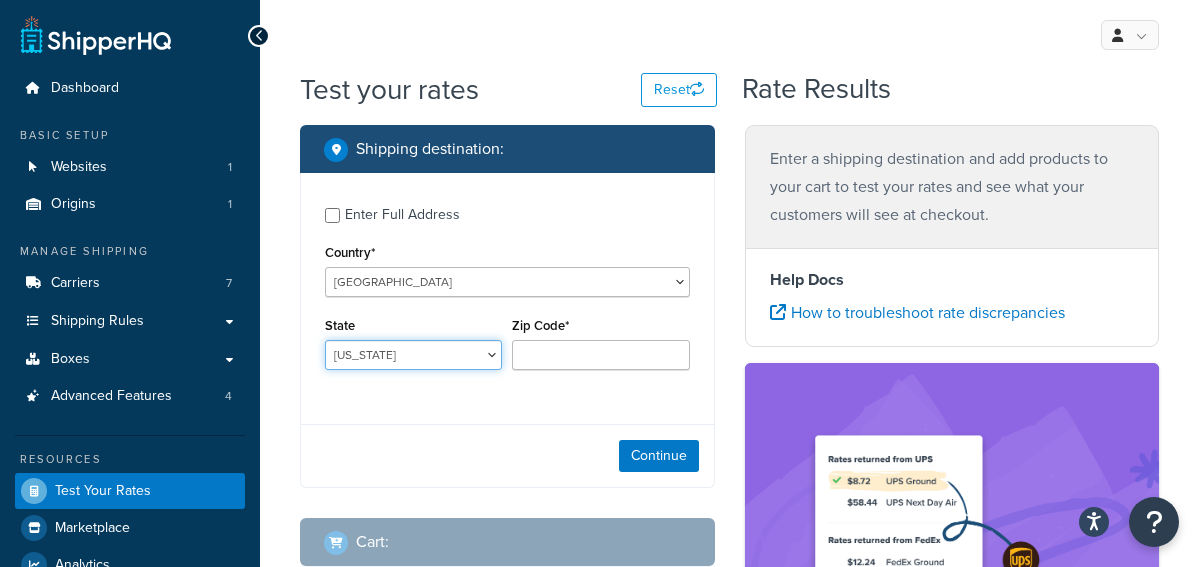 select on "FL" 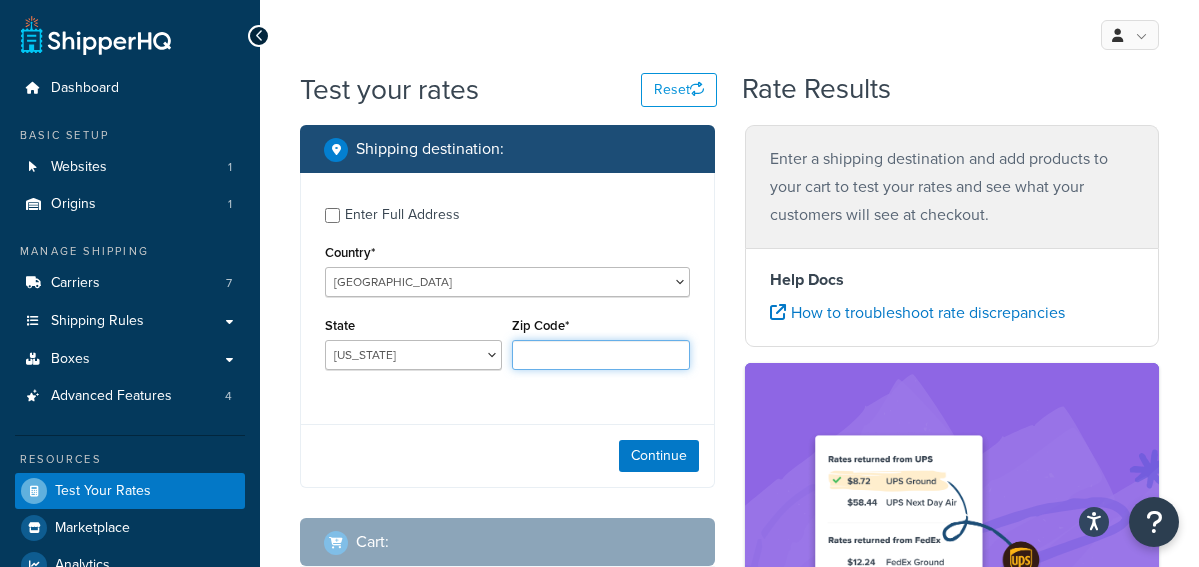click on "Zip Code*" at bounding box center [600, 355] 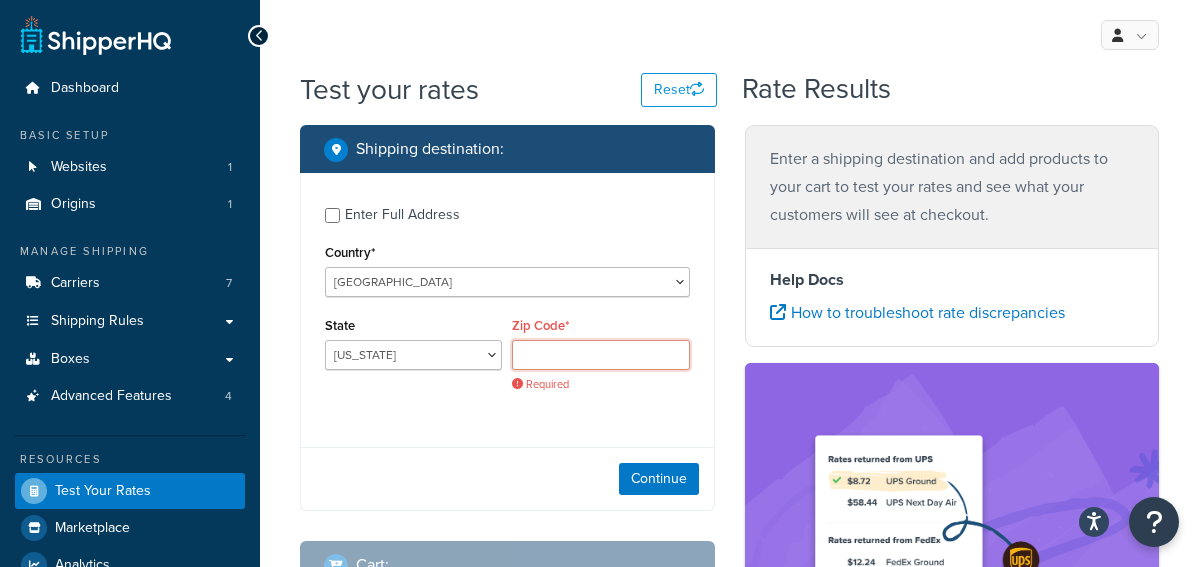 paste on "33133" 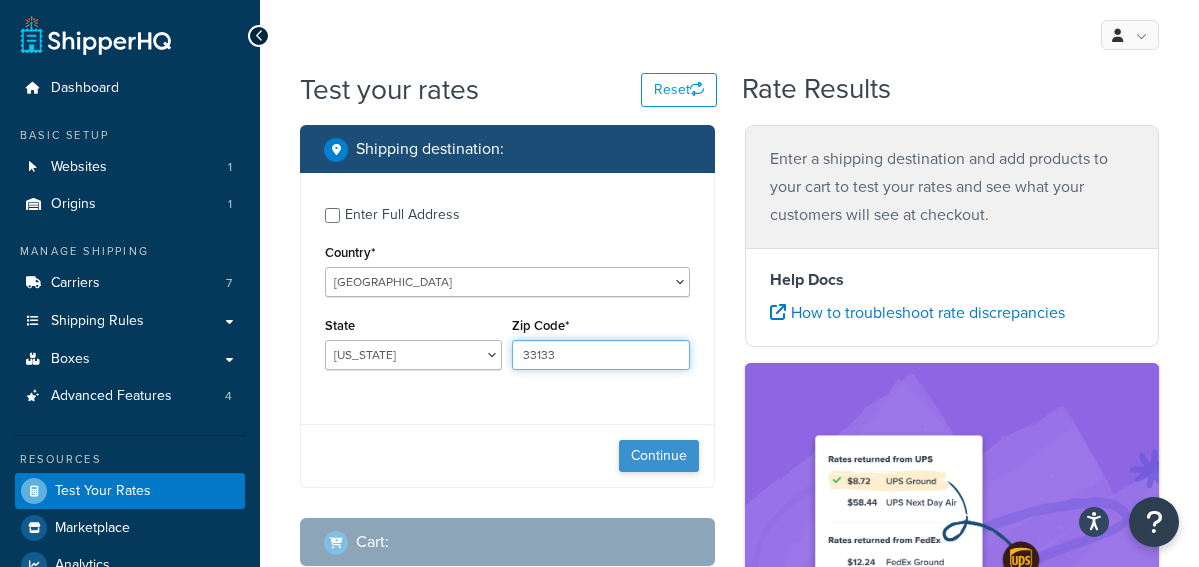 type on "33133" 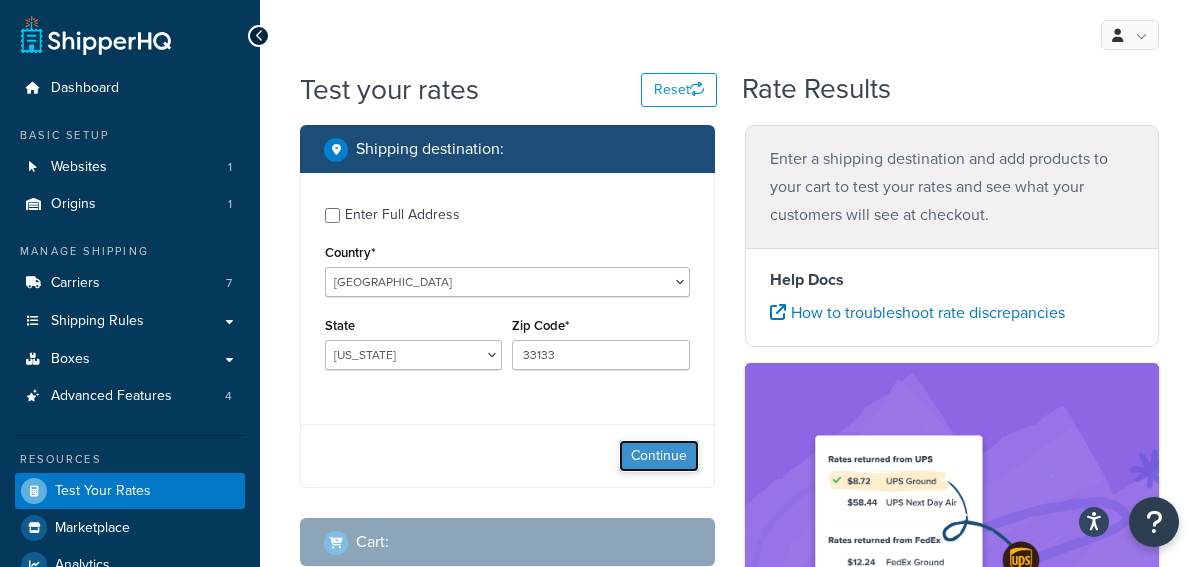click on "Continue" at bounding box center (659, 456) 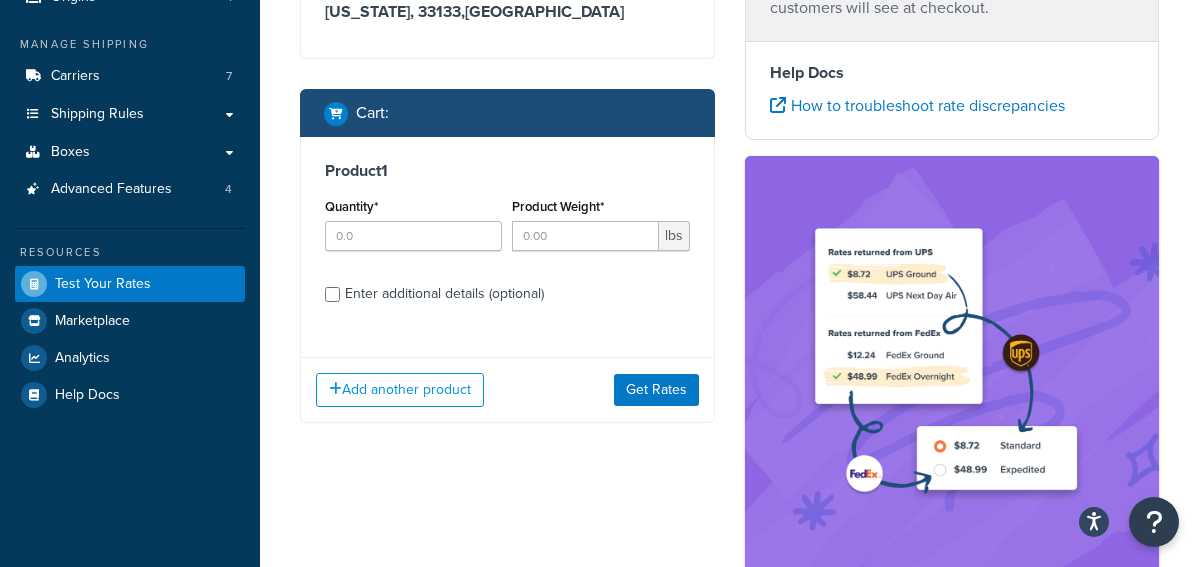 scroll, scrollTop: 240, scrollLeft: 0, axis: vertical 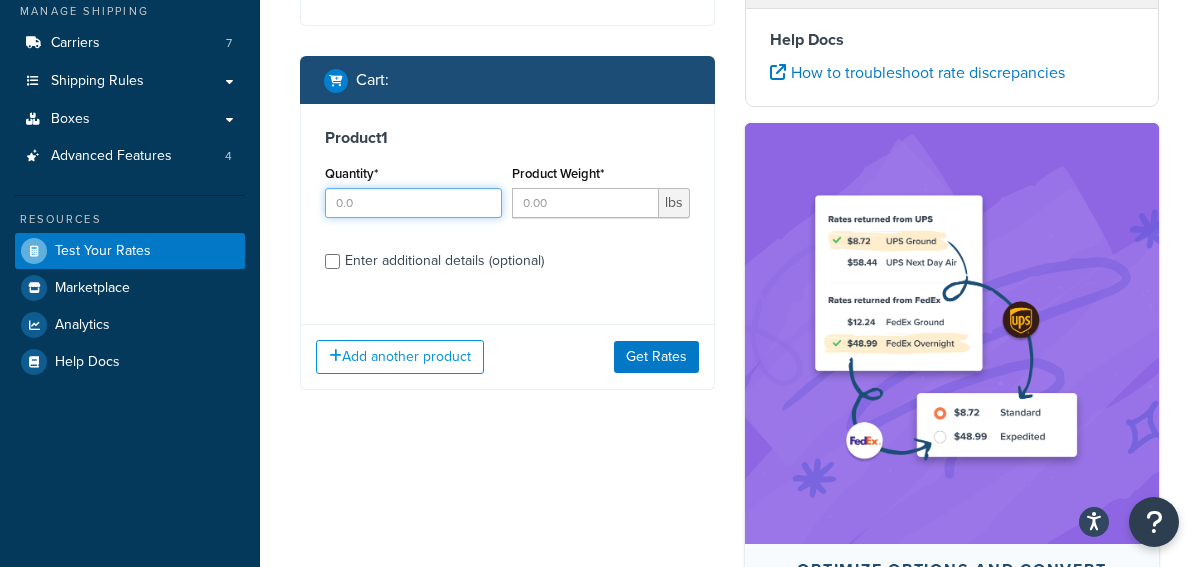click on "Quantity*" at bounding box center (413, 203) 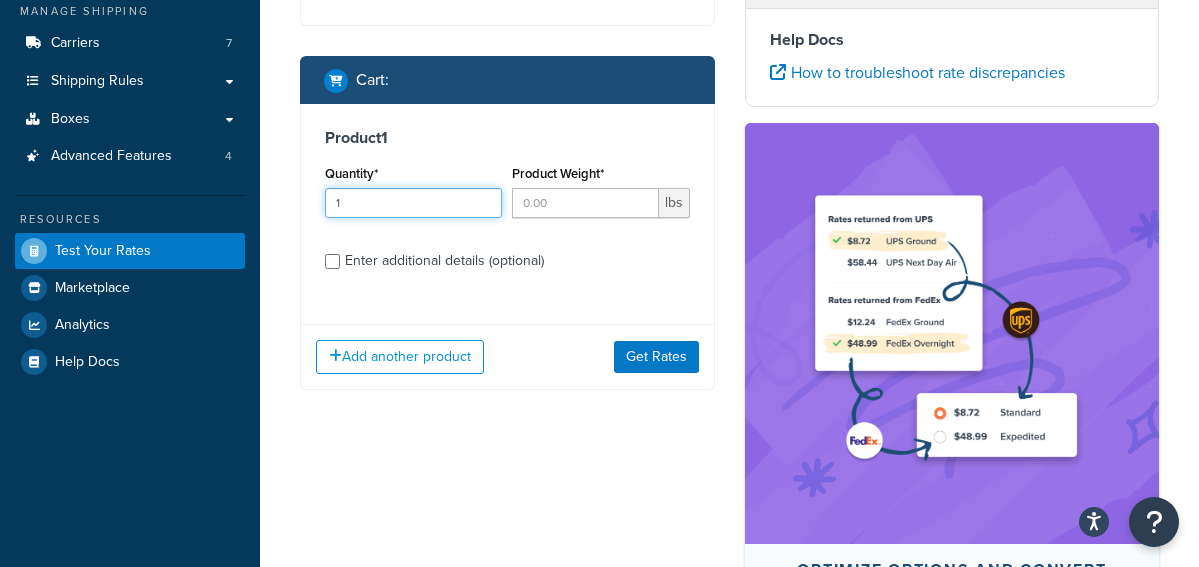 type on "1" 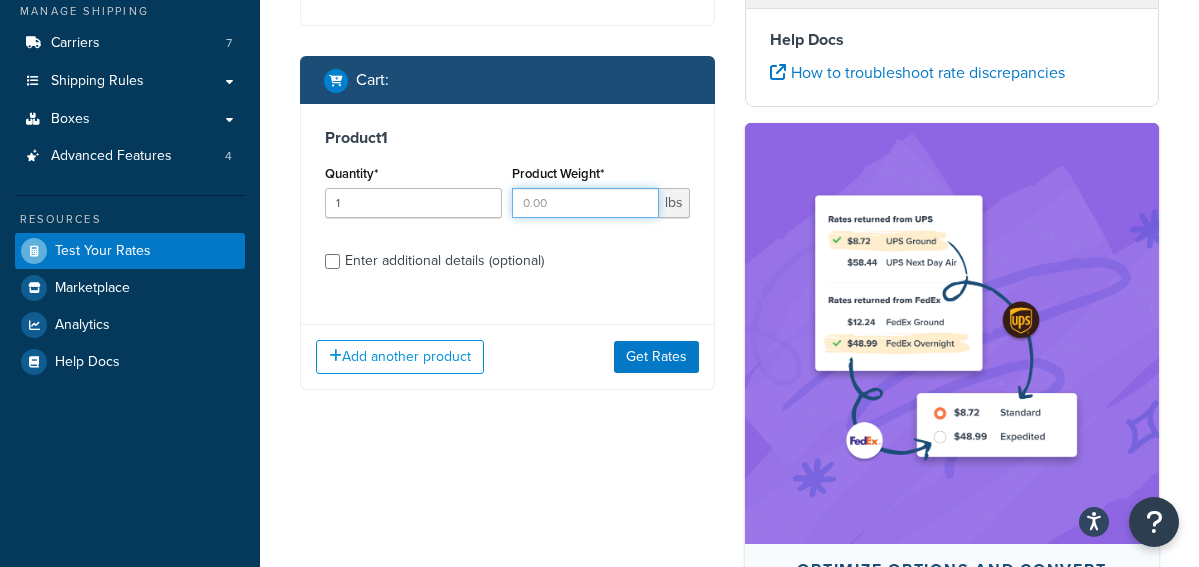 click on "Product Weight*" at bounding box center [585, 203] 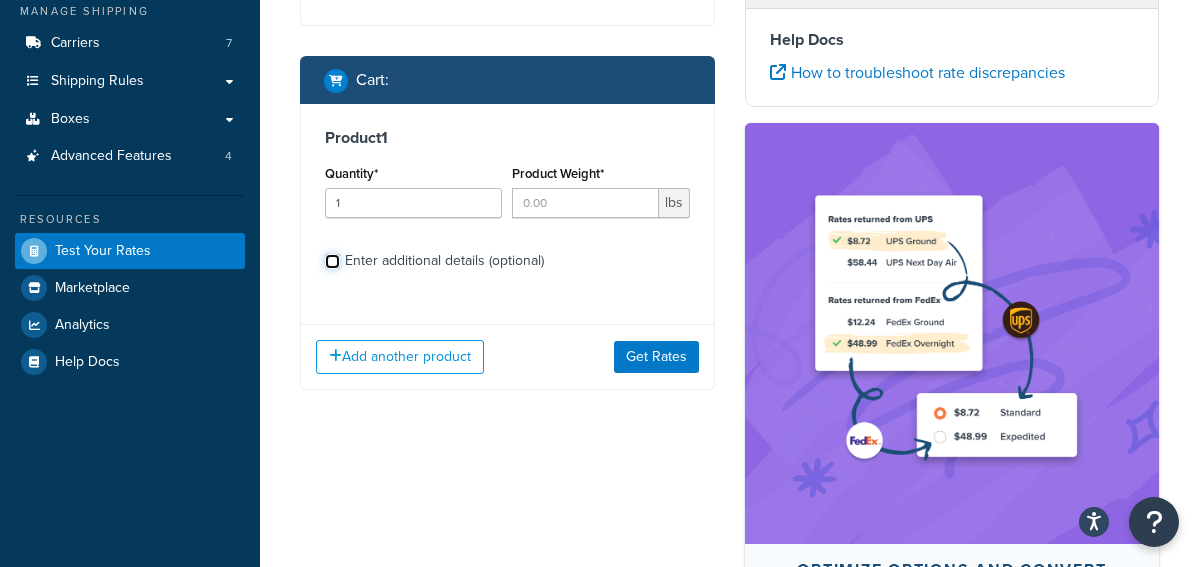 click on "Enter additional details (optional)" at bounding box center [507, 259] 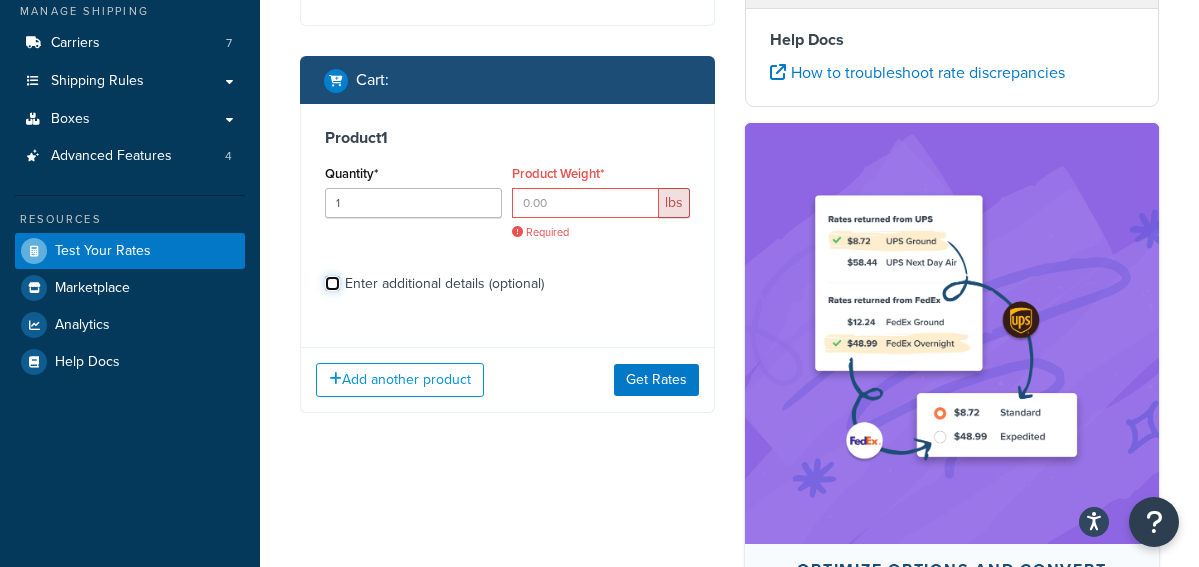 click on "Enter additional details (optional)" at bounding box center (332, 283) 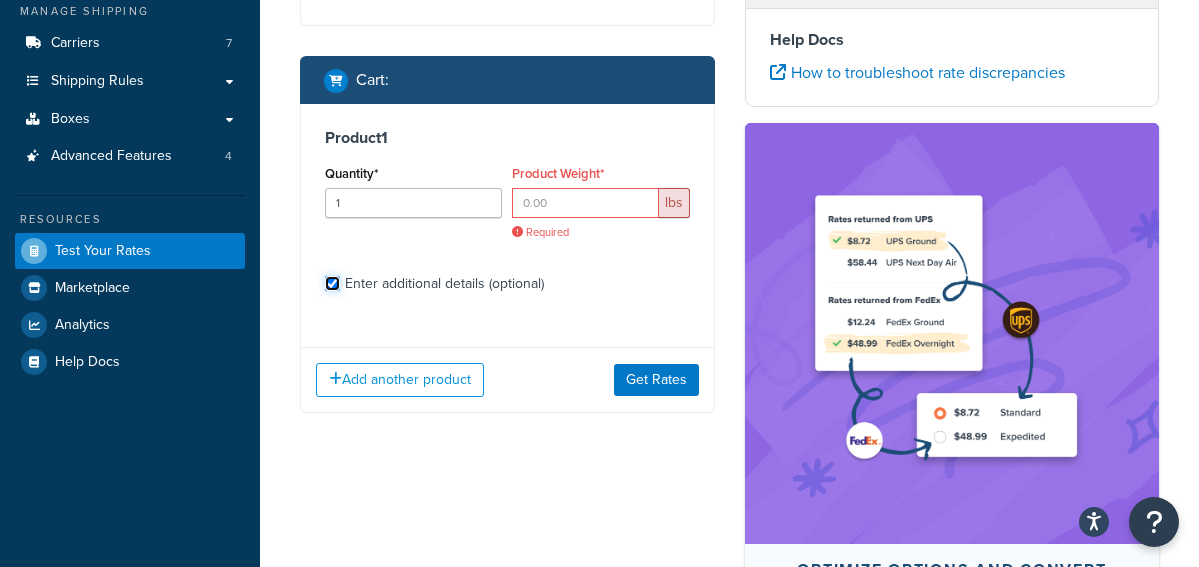checkbox on "true" 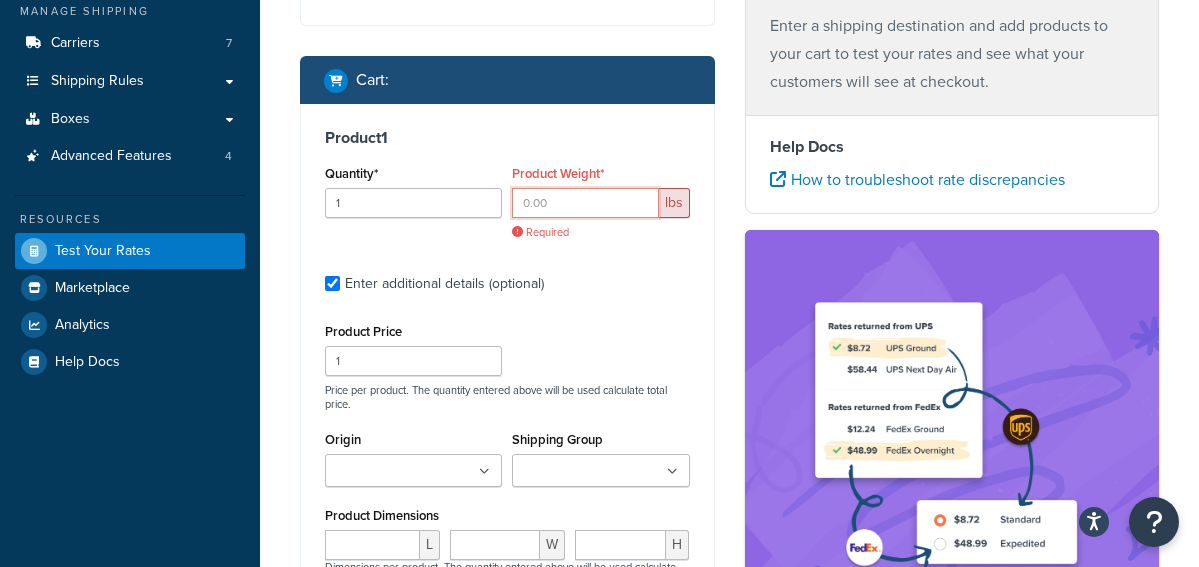 click on "Product Weight*" at bounding box center [585, 203] 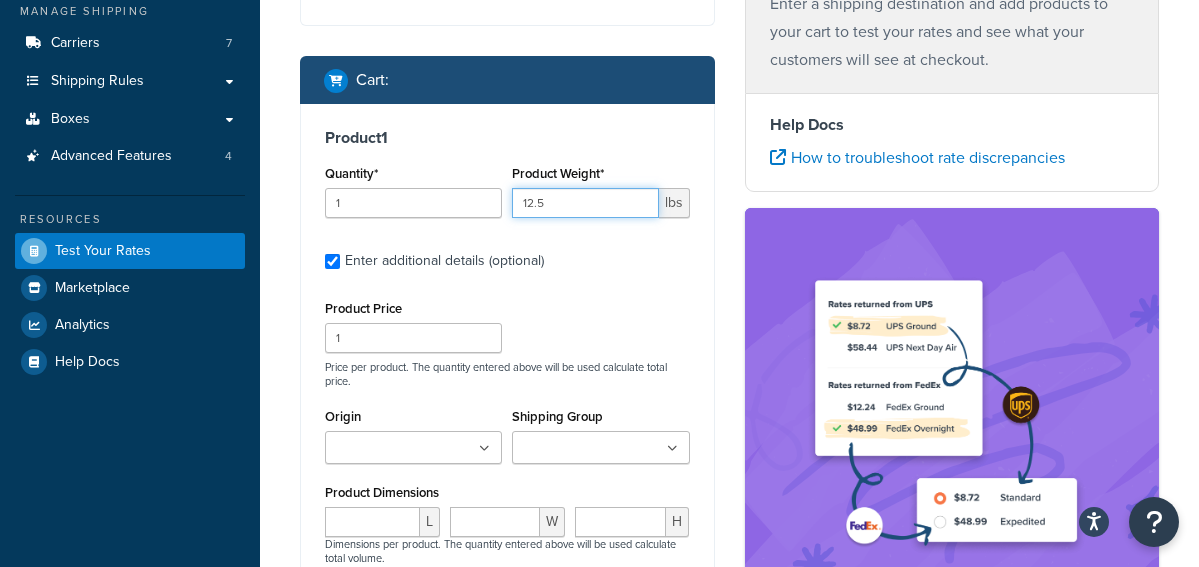 scroll, scrollTop: 480, scrollLeft: 0, axis: vertical 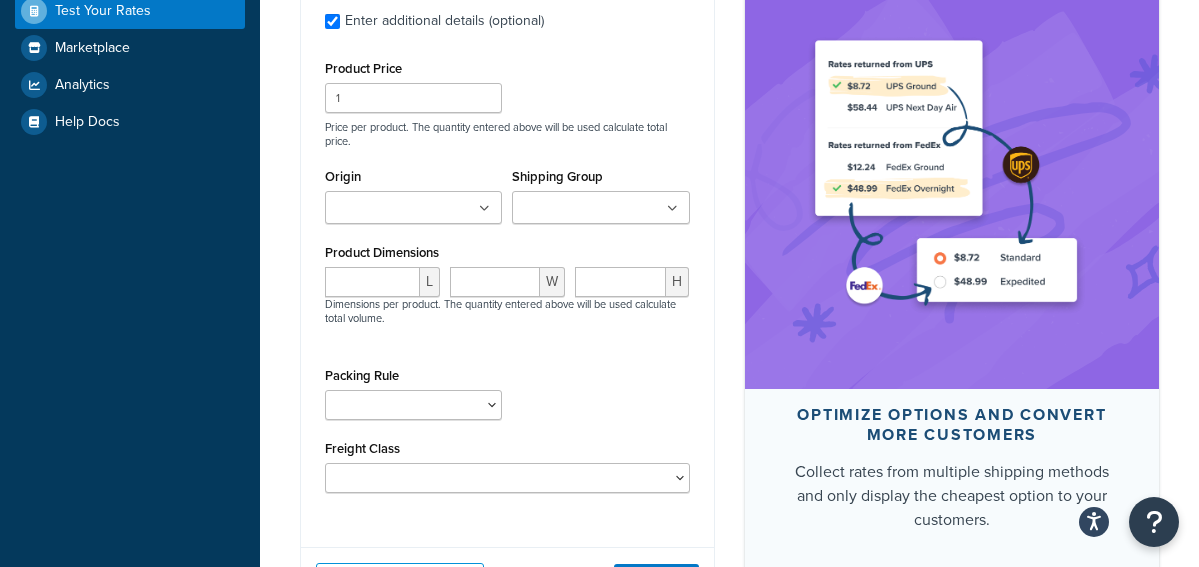 type on "12.5" 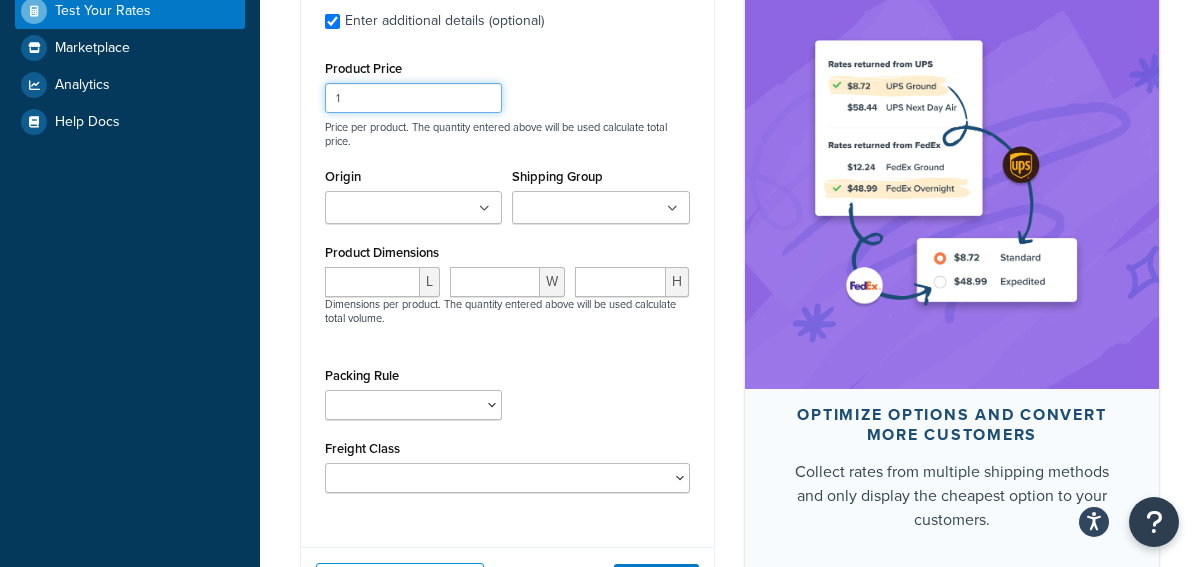 click on "1" at bounding box center [413, 98] 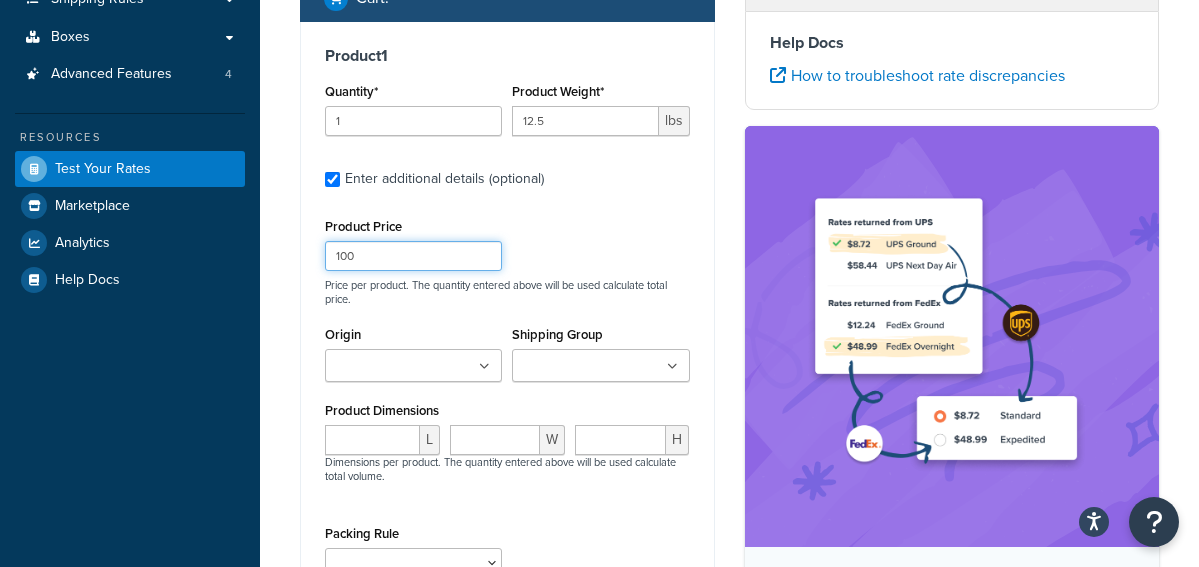 scroll, scrollTop: 360, scrollLeft: 0, axis: vertical 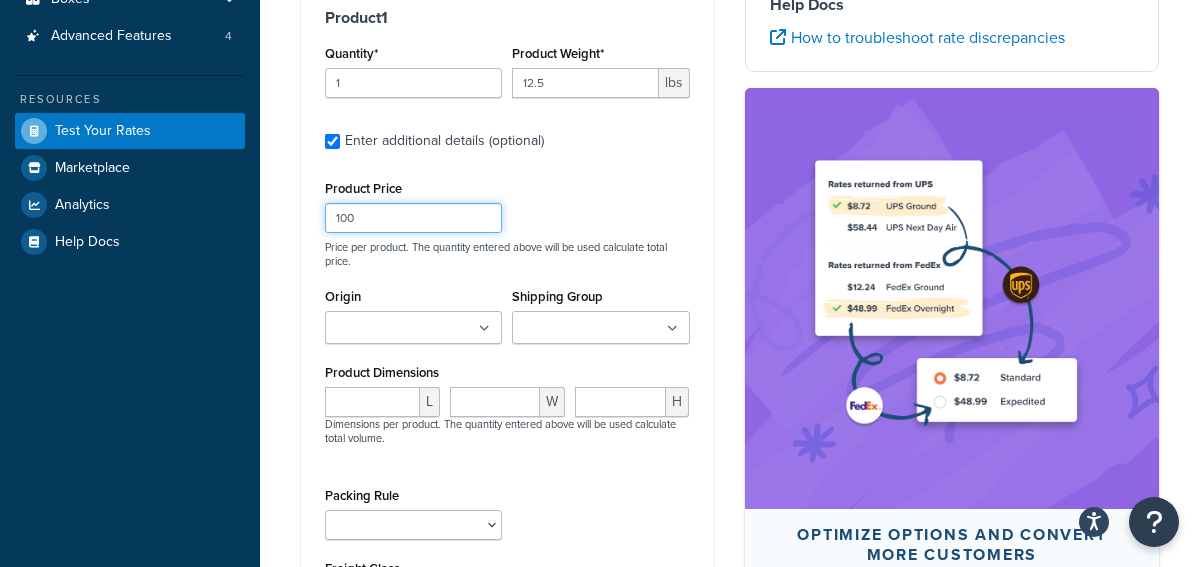 type on "100" 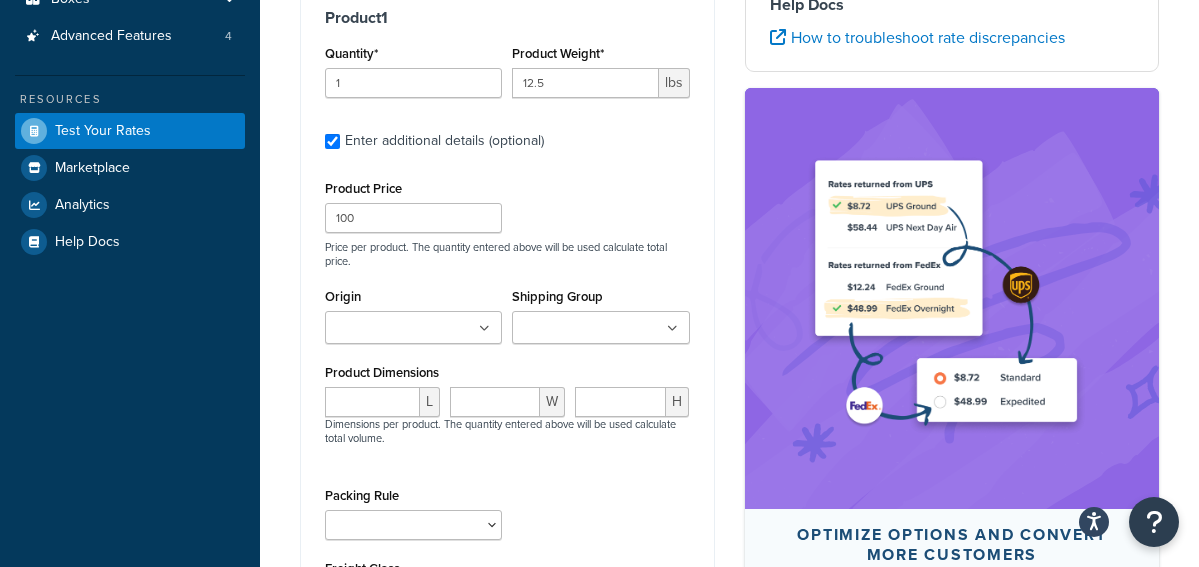 click at bounding box center [484, 329] 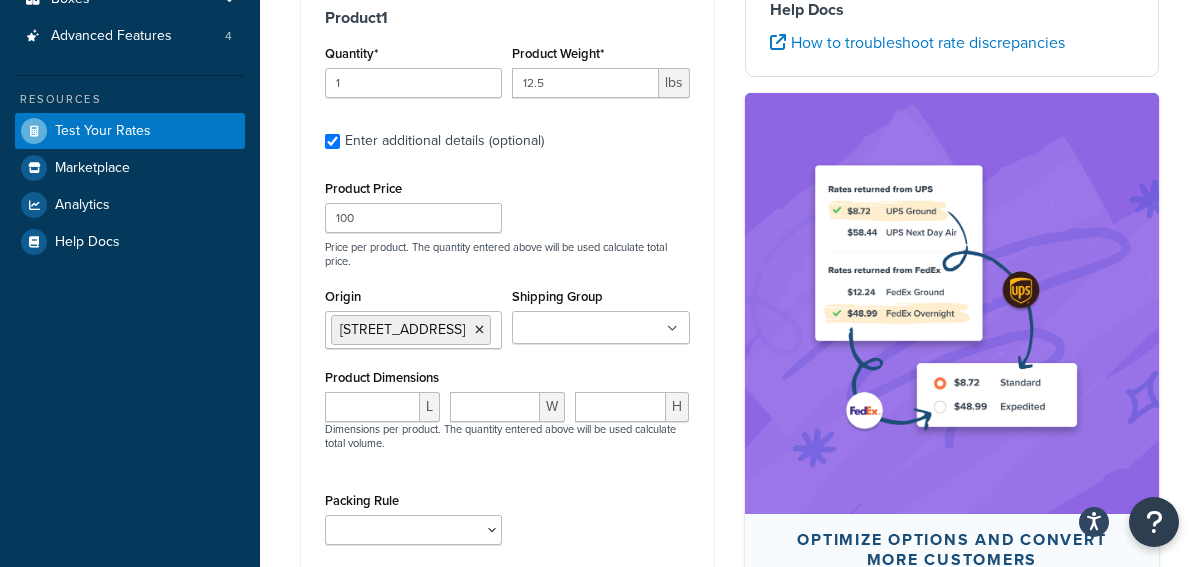 click on "Shipping Group" at bounding box center [606, 329] 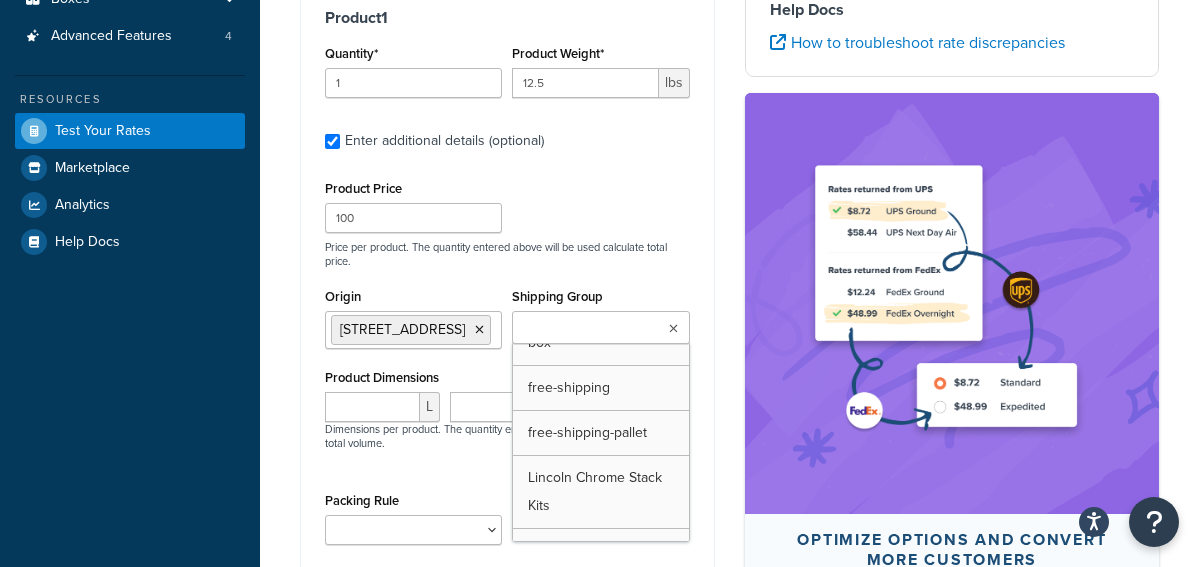 scroll, scrollTop: 0, scrollLeft: 0, axis: both 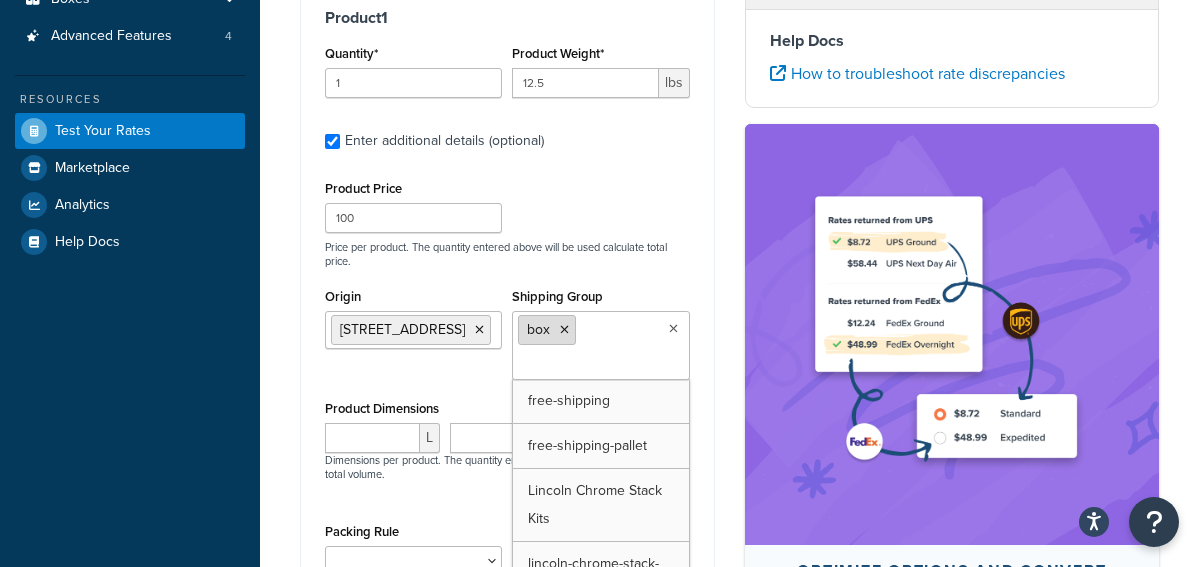 click at bounding box center [564, 330] 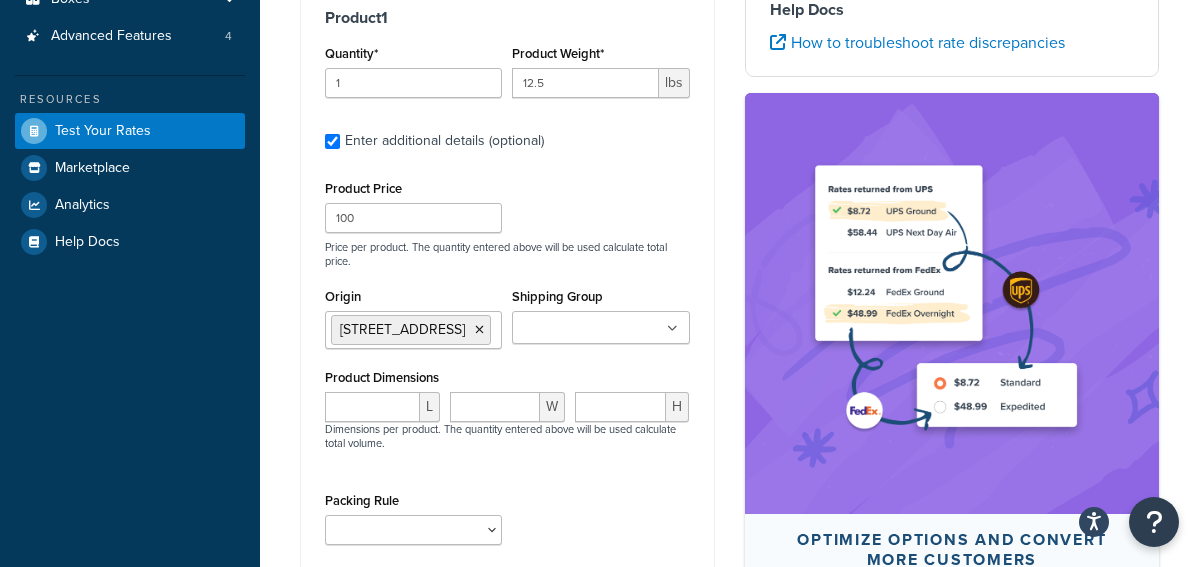click on "Price per product. The quantity entered above will be used calculate total price." at bounding box center (507, 254) 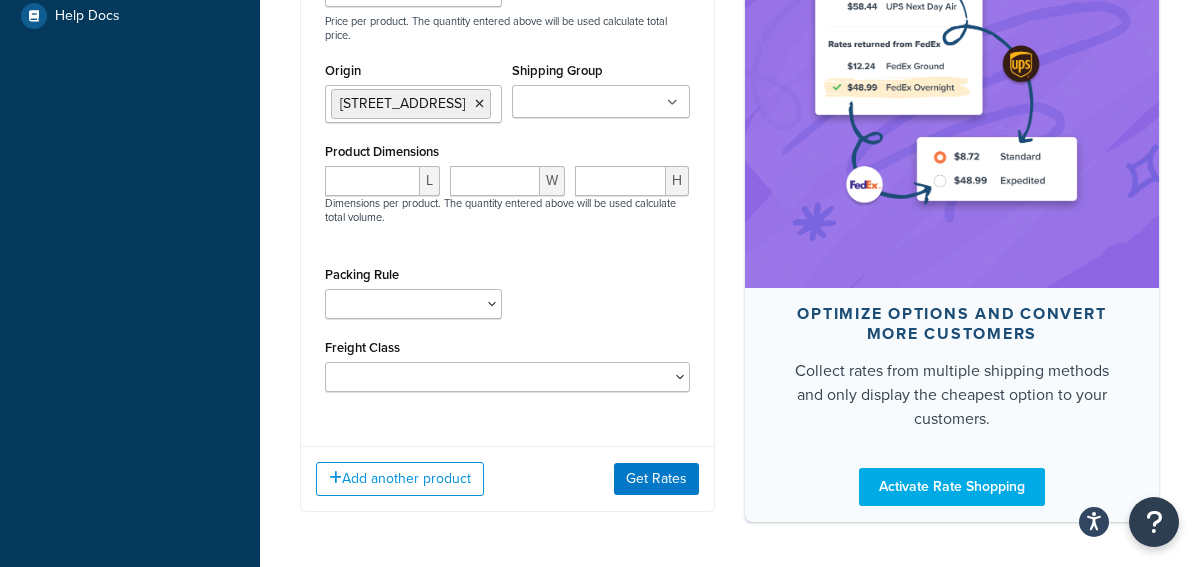 scroll, scrollTop: 600, scrollLeft: 0, axis: vertical 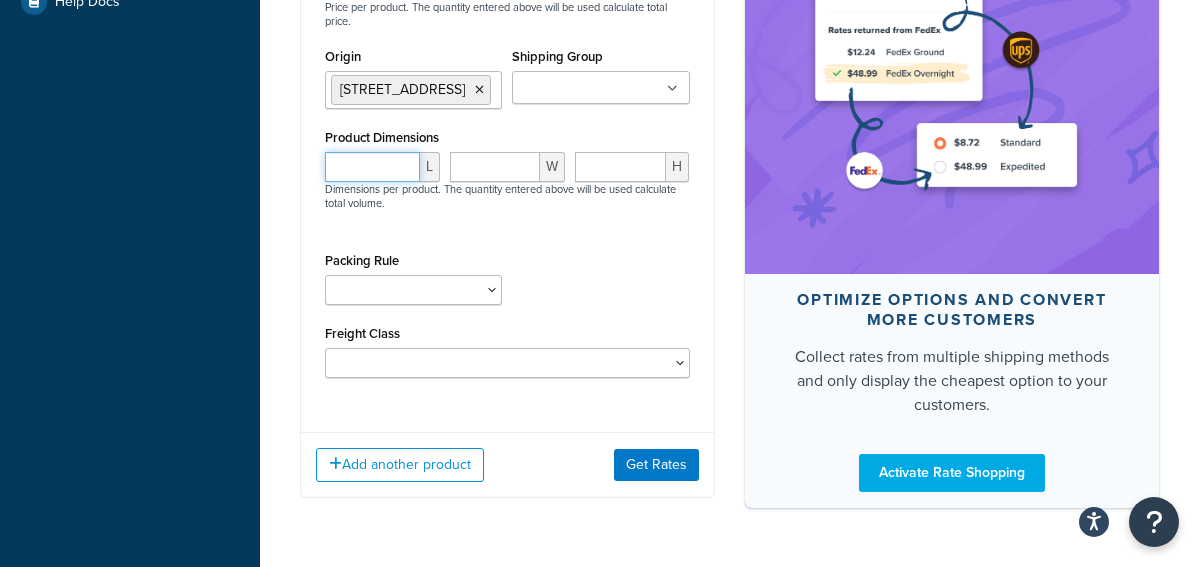 click at bounding box center [372, 167] 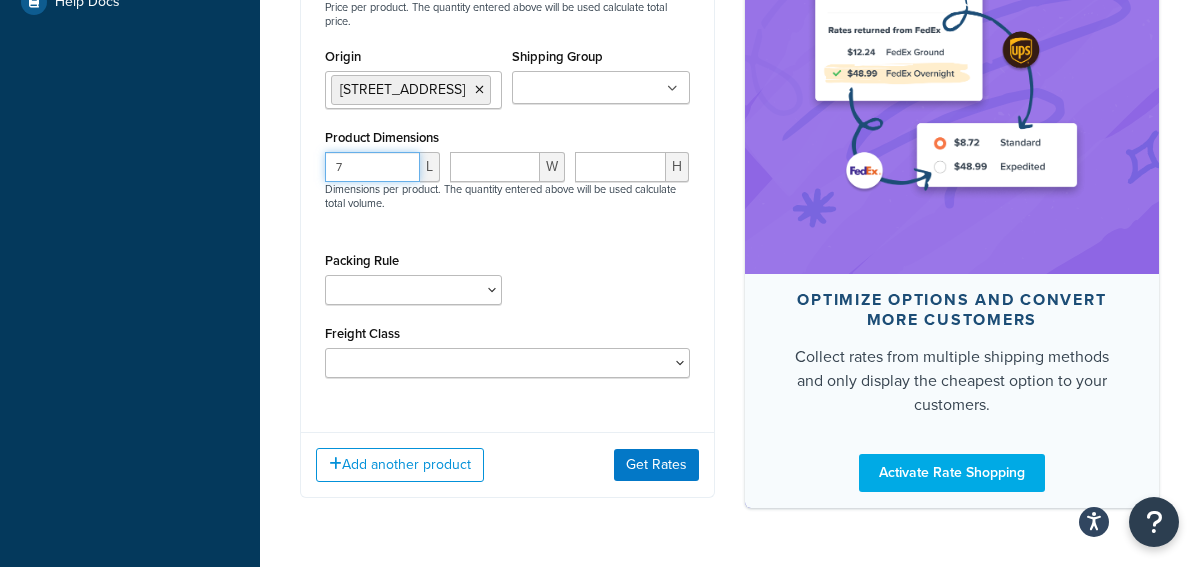 type on "7" 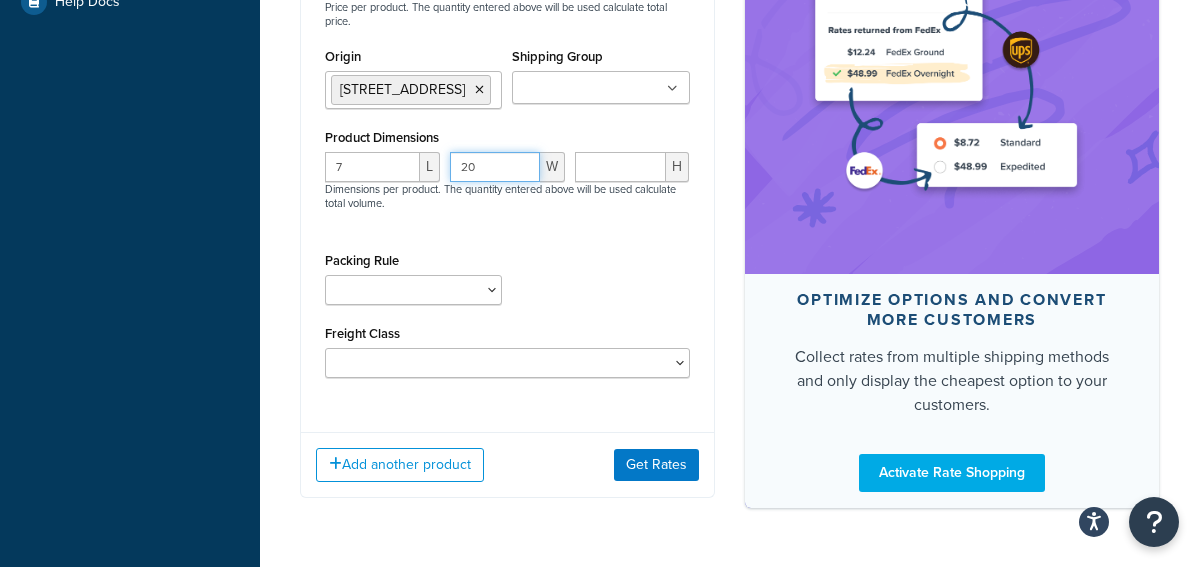 type on "20" 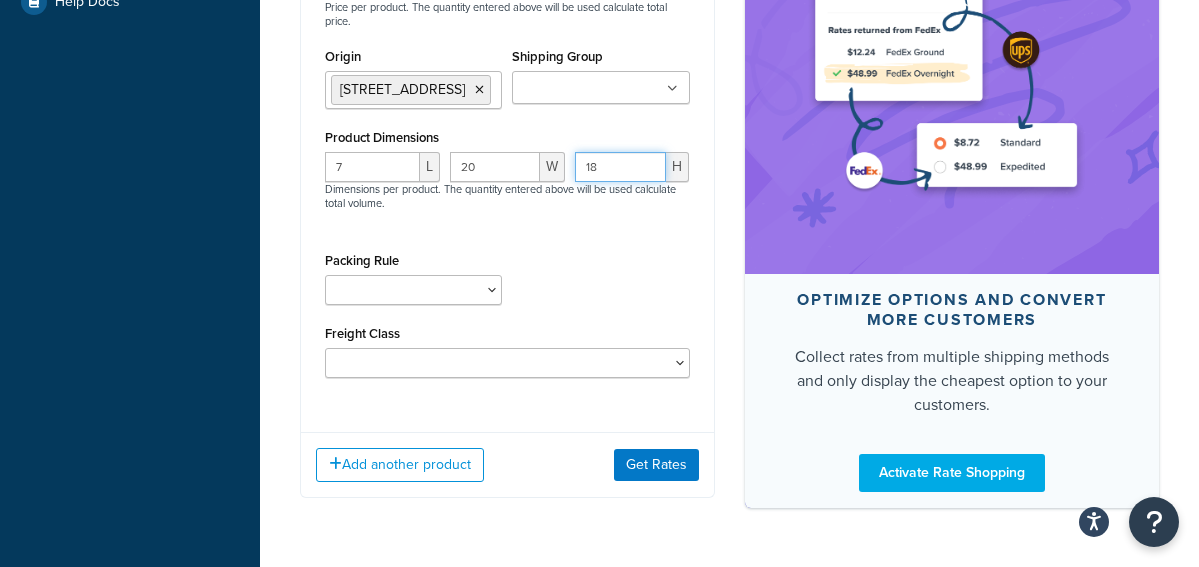 type on "18" 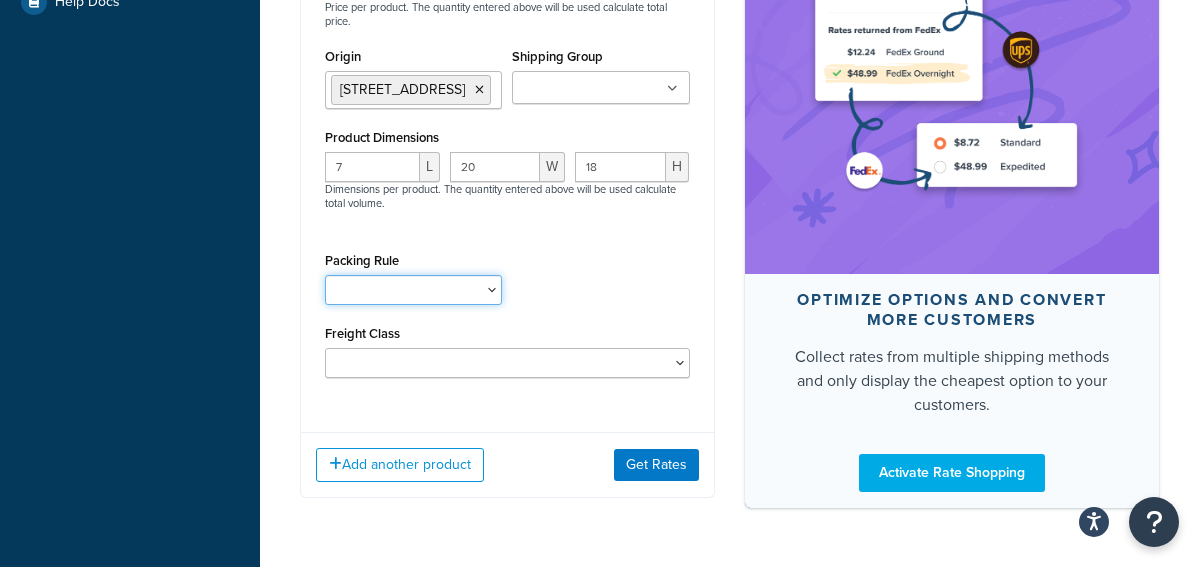 click on "Pack Separately  Ship ALL  Use Fedex One Rate Boxes" at bounding box center [413, 290] 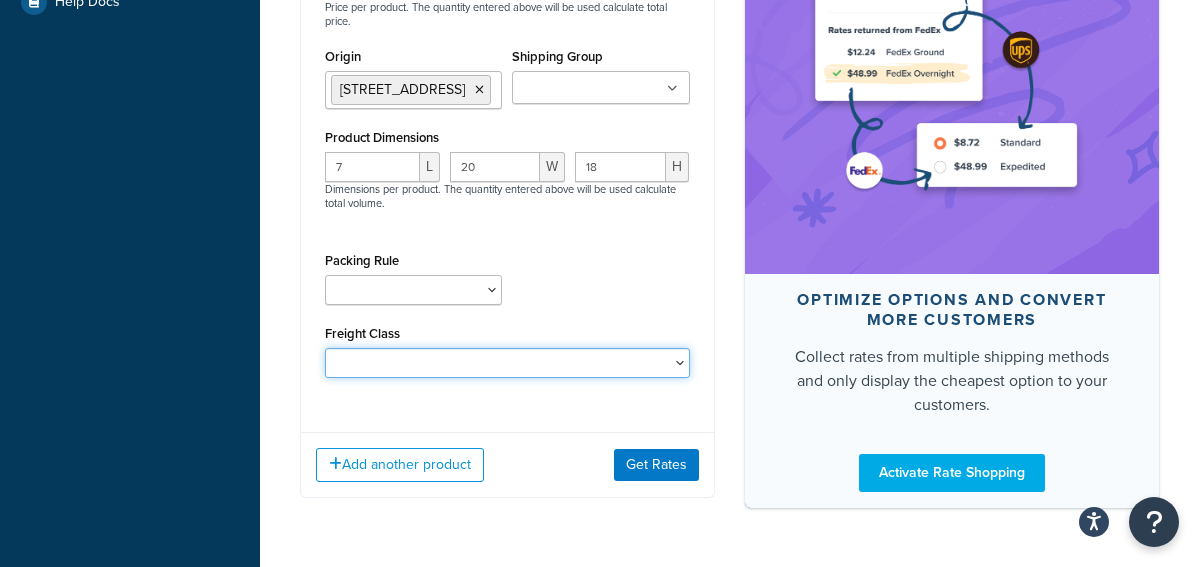 click on "50  55  60  65  70  77.5  85  92.5  100  110  125  150  175  200  250  300  400  500" at bounding box center [507, 363] 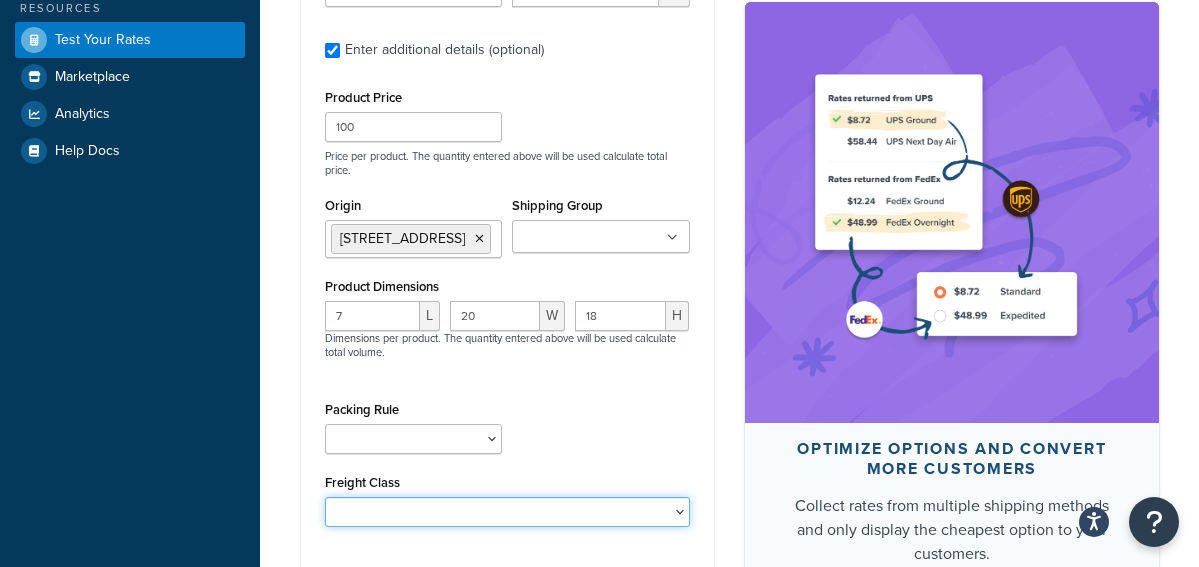 scroll, scrollTop: 600, scrollLeft: 0, axis: vertical 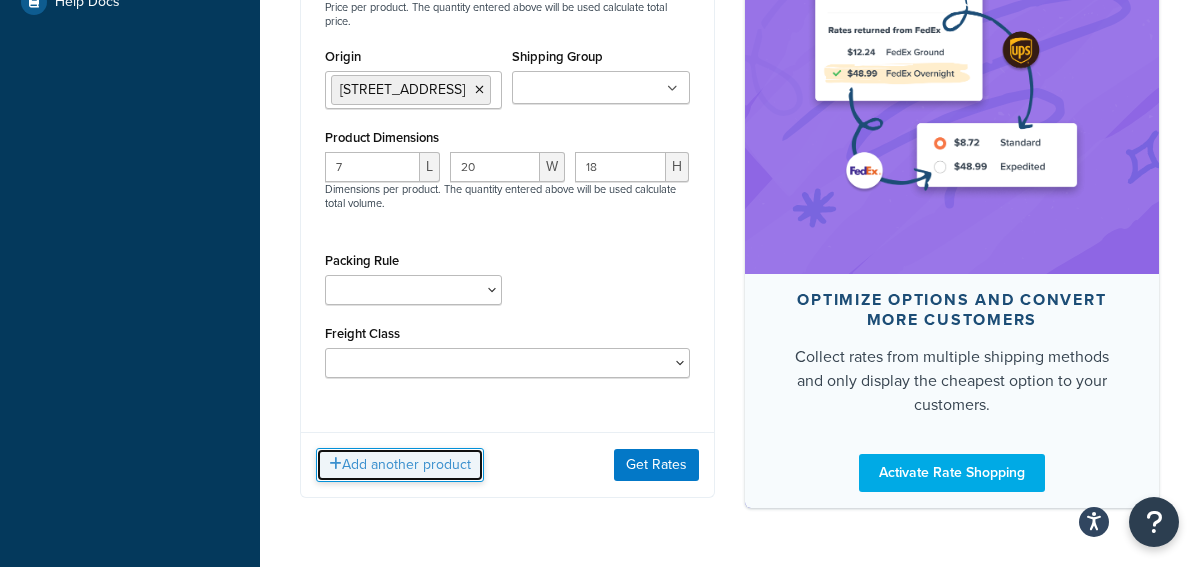 click on "Add another product" at bounding box center [400, 465] 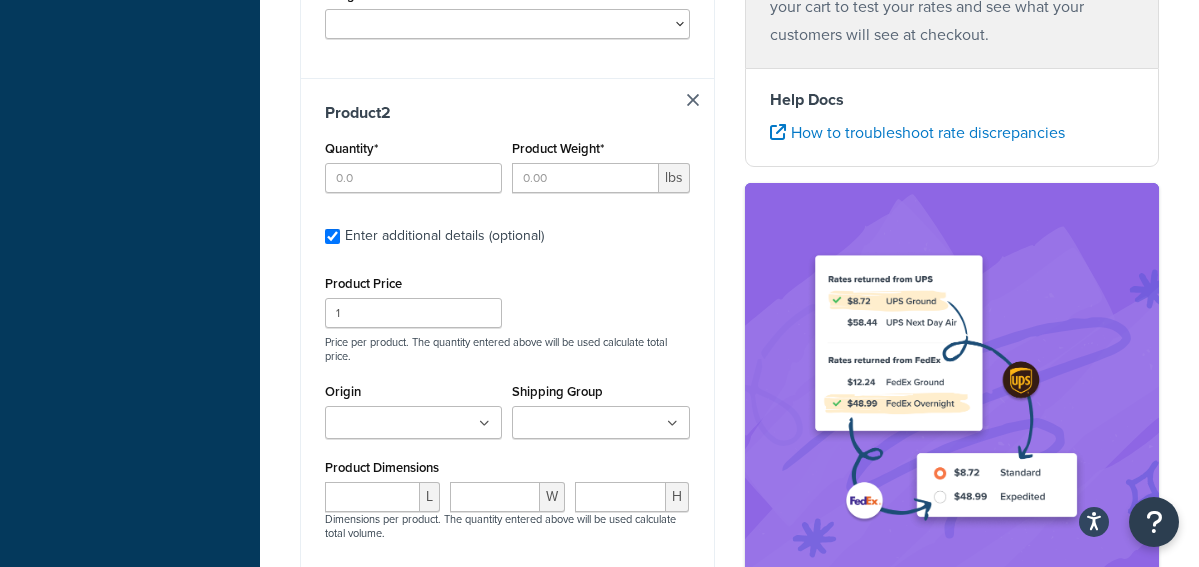 scroll, scrollTop: 960, scrollLeft: 0, axis: vertical 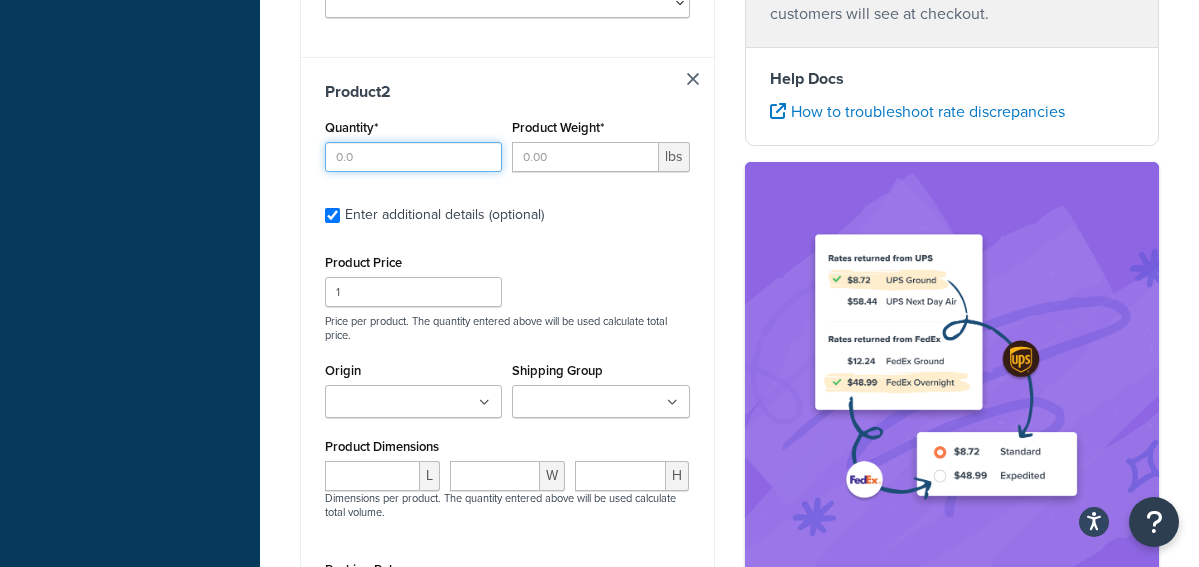 click on "Quantity*" at bounding box center [413, 157] 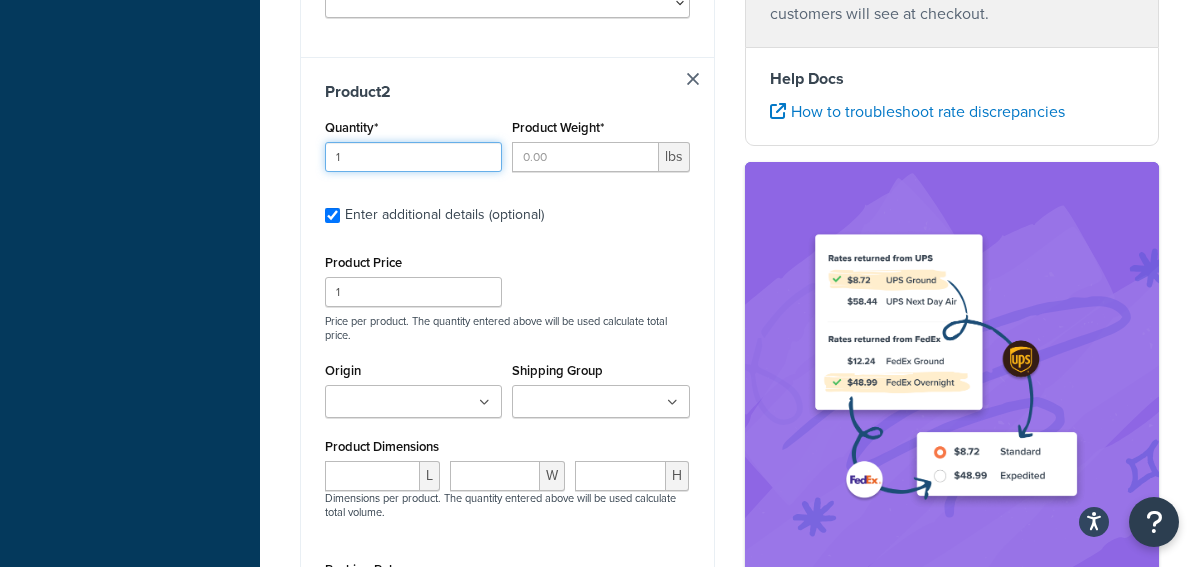 type on "1" 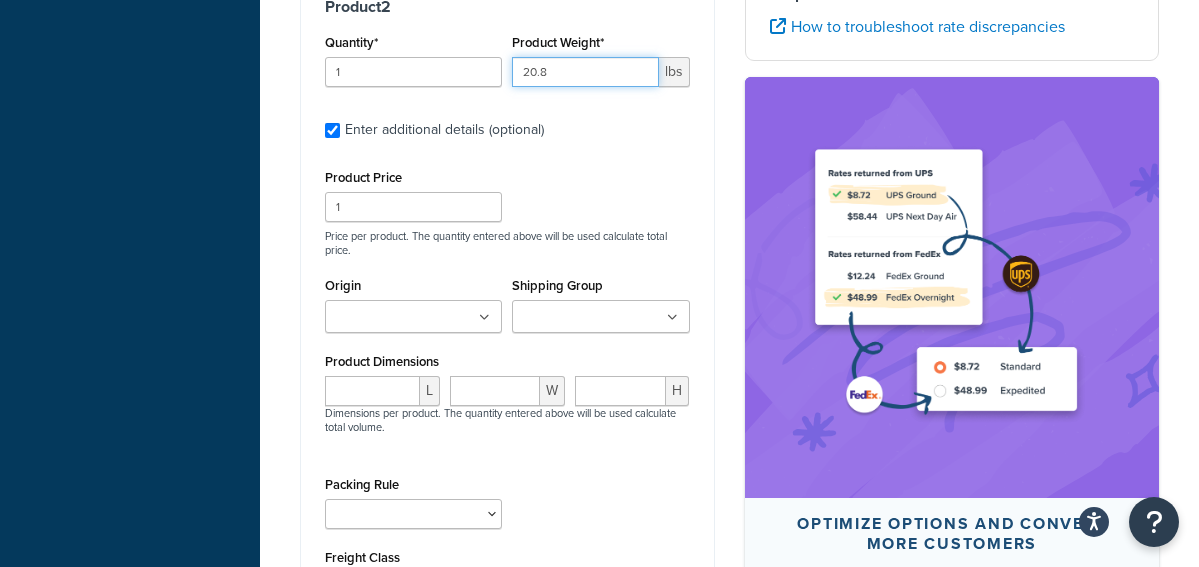 scroll, scrollTop: 1080, scrollLeft: 0, axis: vertical 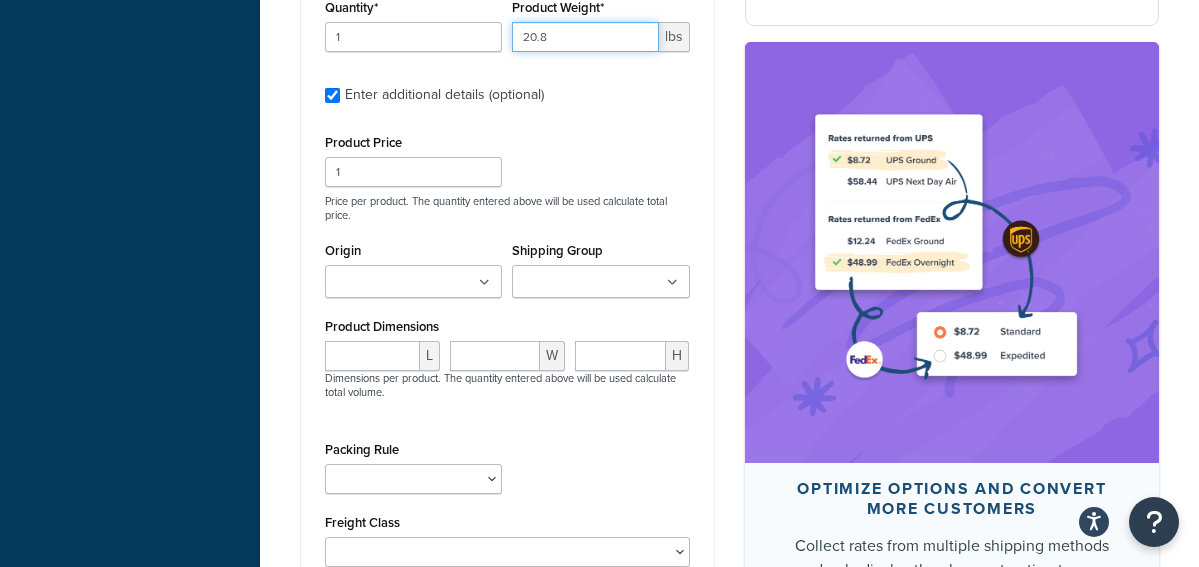 type on "20.8" 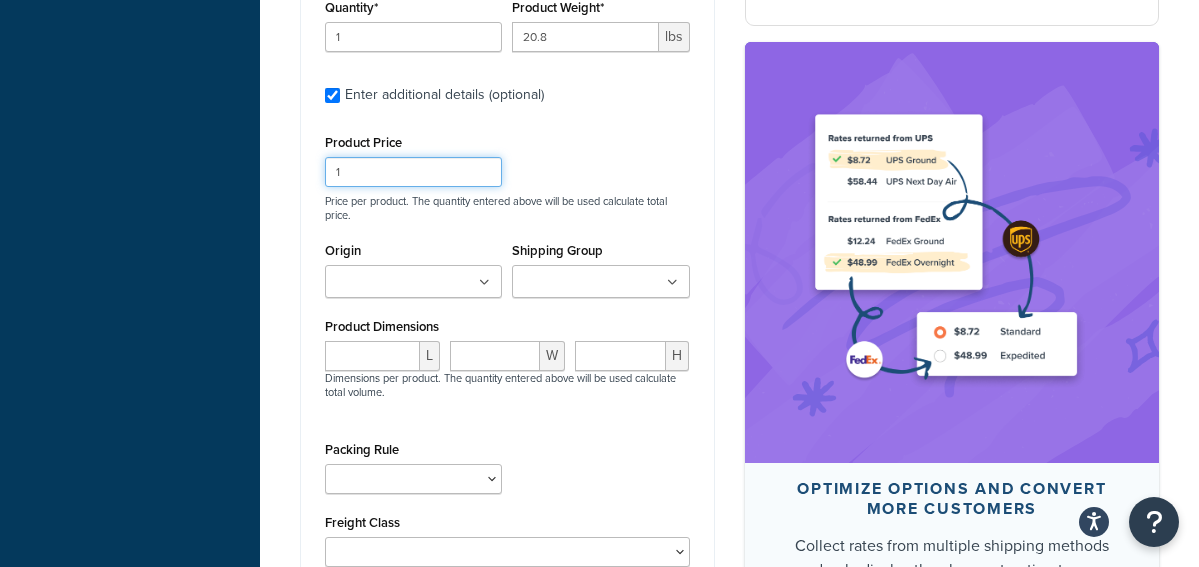 click on "1" at bounding box center (413, 172) 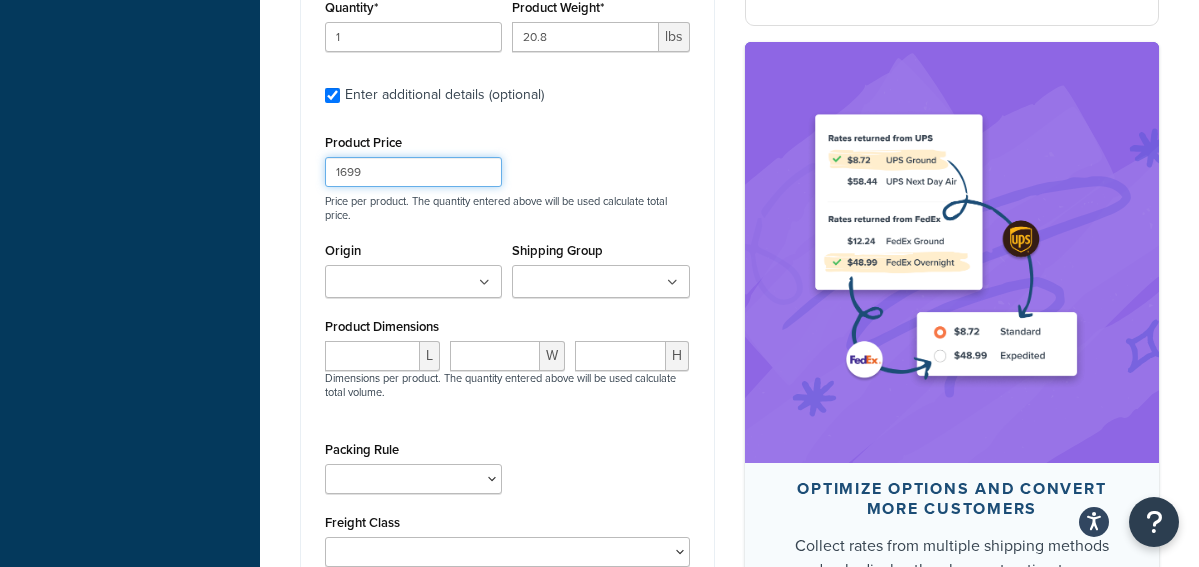 type on "1699" 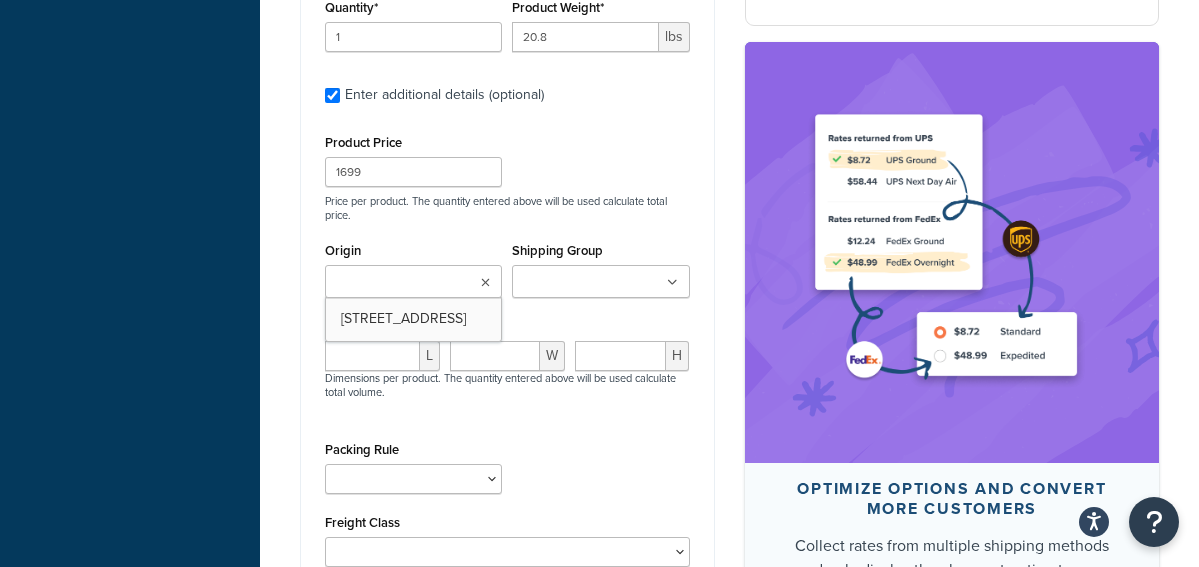 click at bounding box center [485, 283] 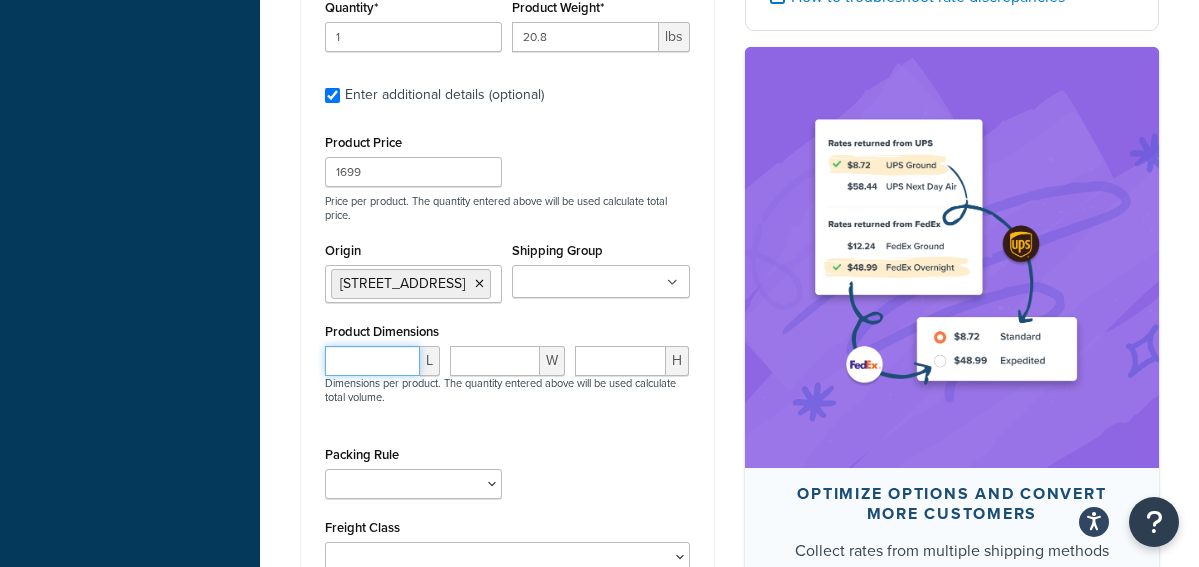 click at bounding box center (372, 361) 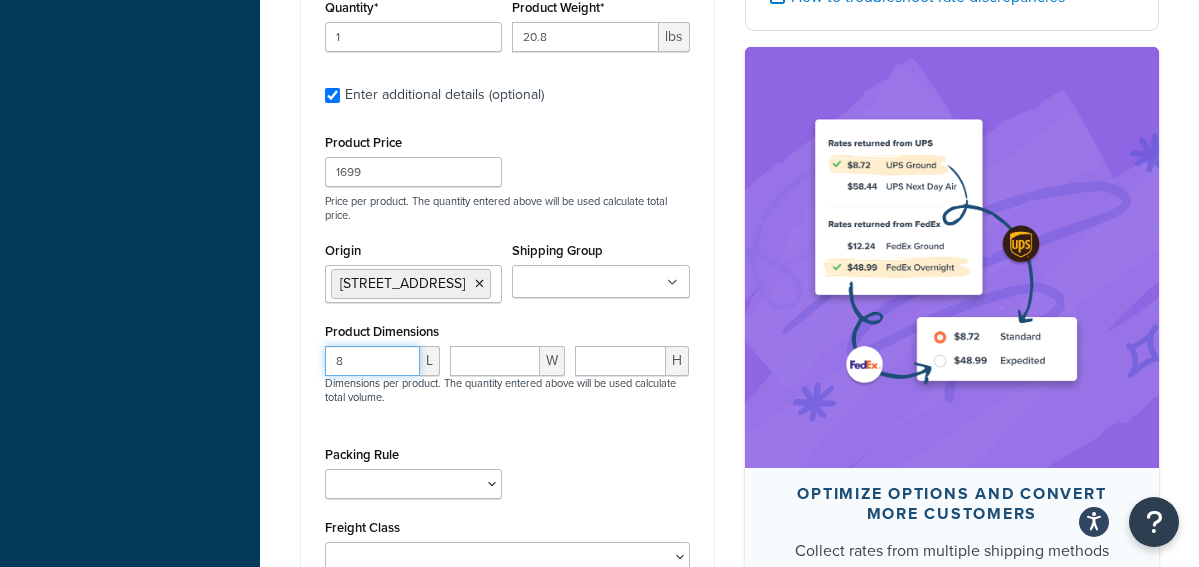 type on "8" 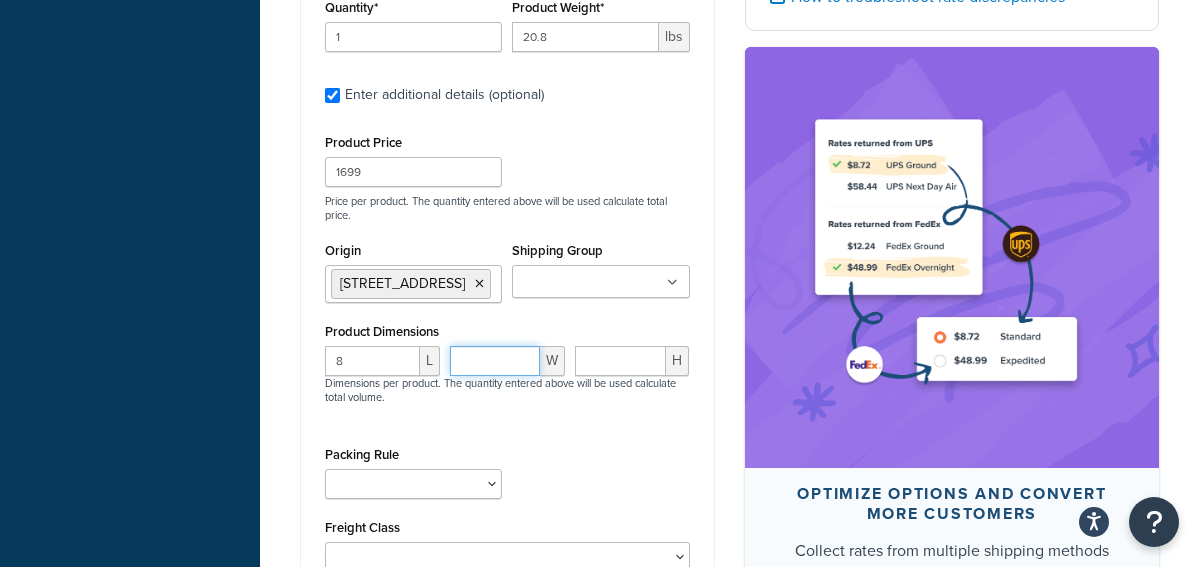click at bounding box center (495, 361) 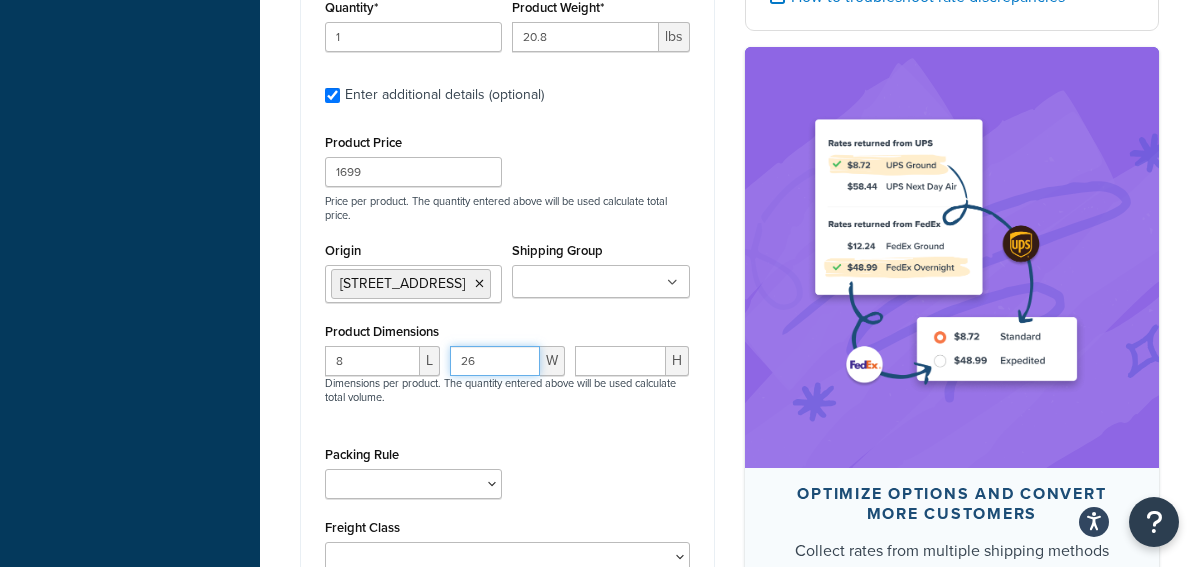 type on "26" 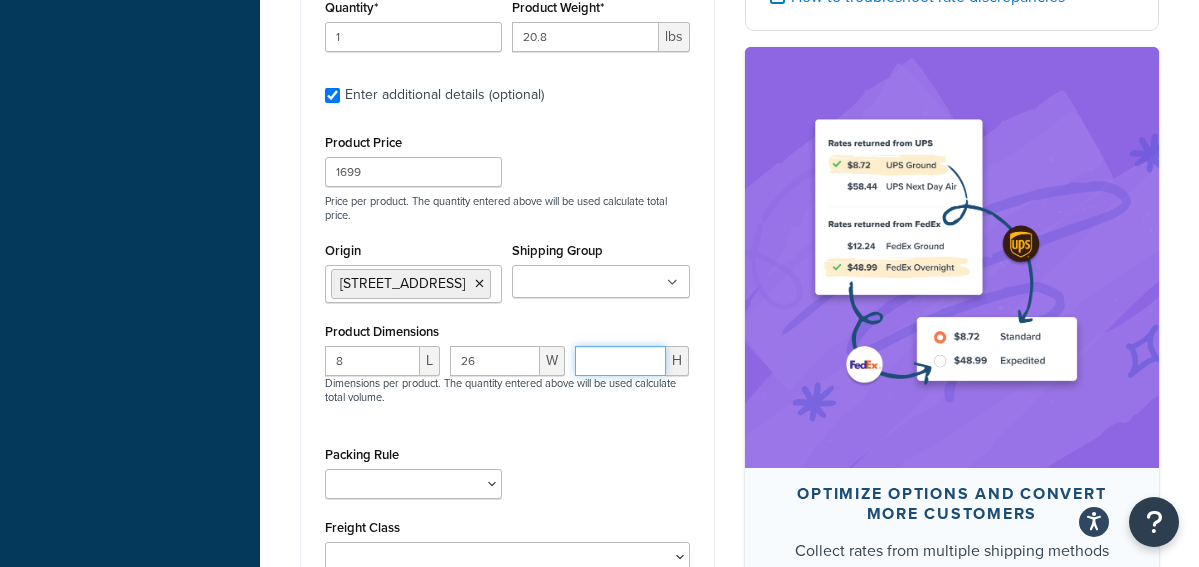 click at bounding box center [621, 361] 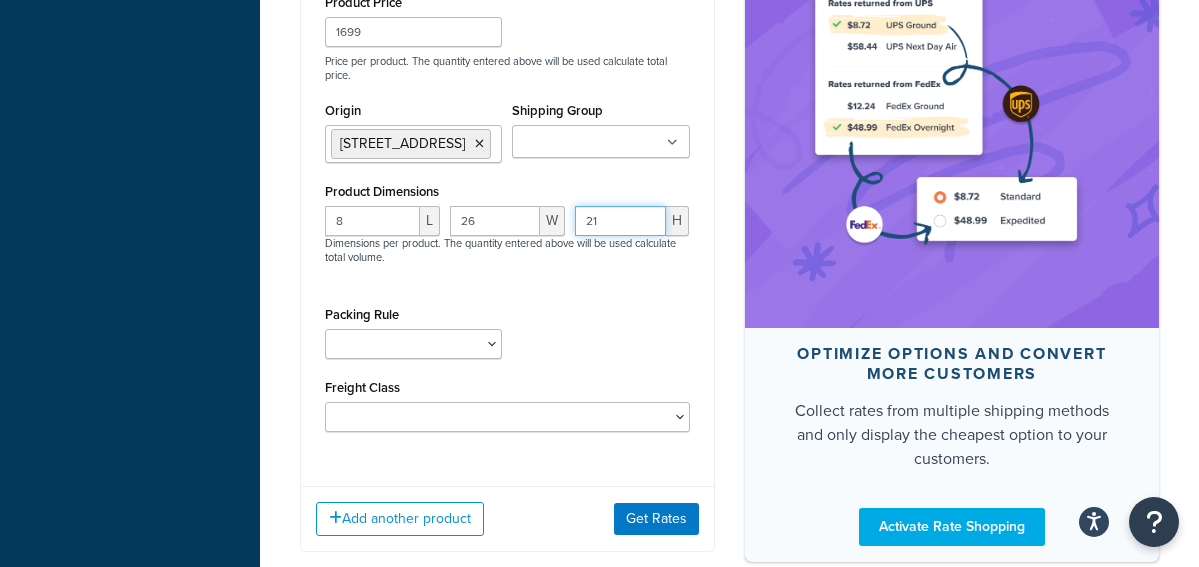 scroll, scrollTop: 1294, scrollLeft: 0, axis: vertical 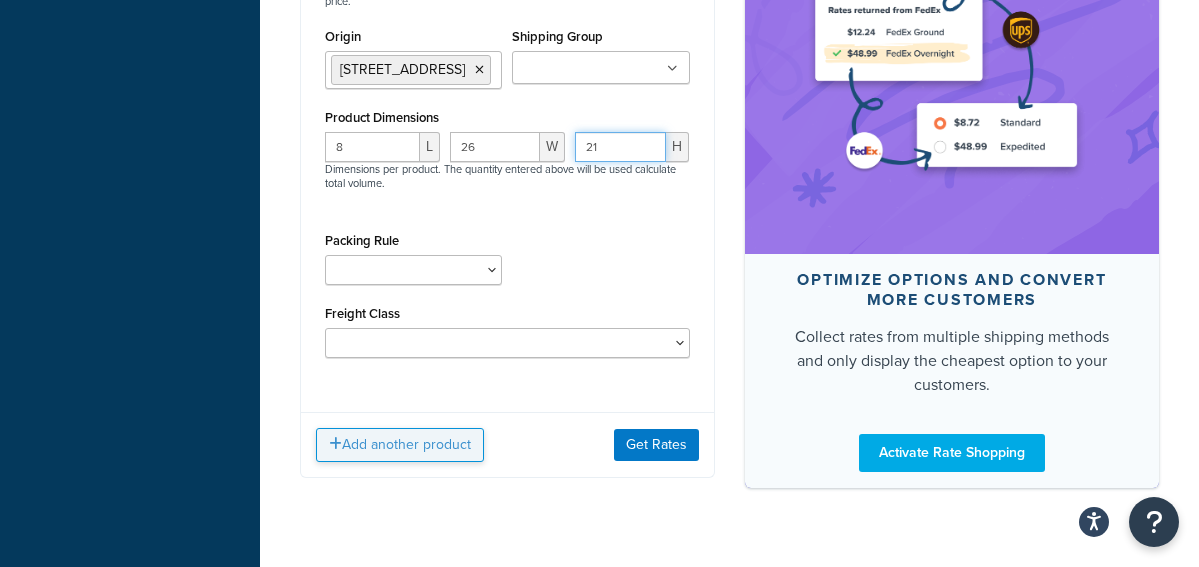 type on "21" 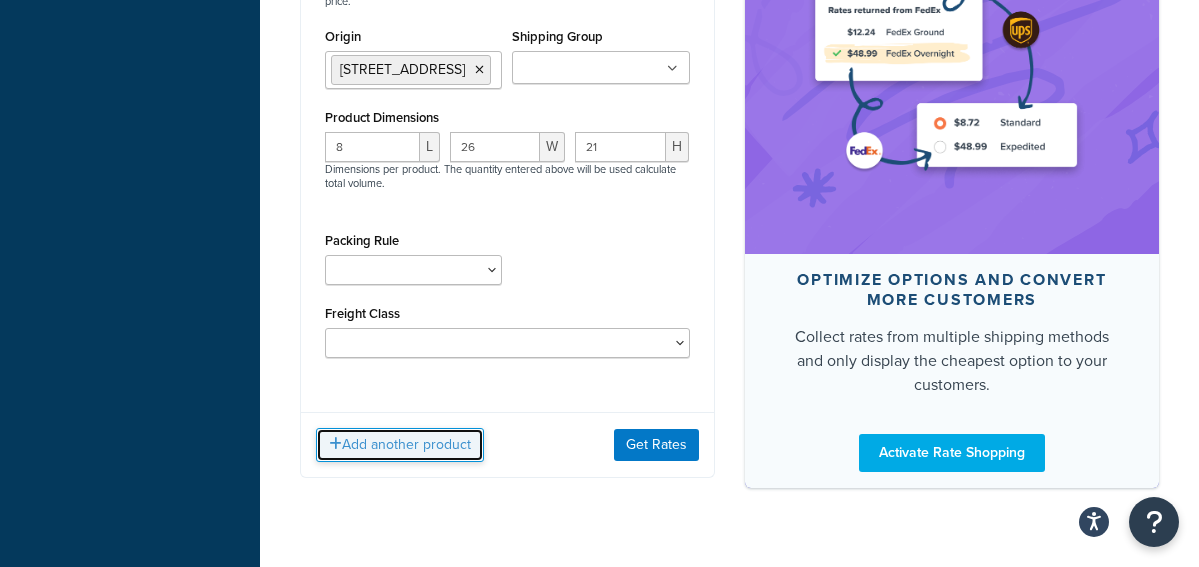 click on "Add another product" at bounding box center (400, 445) 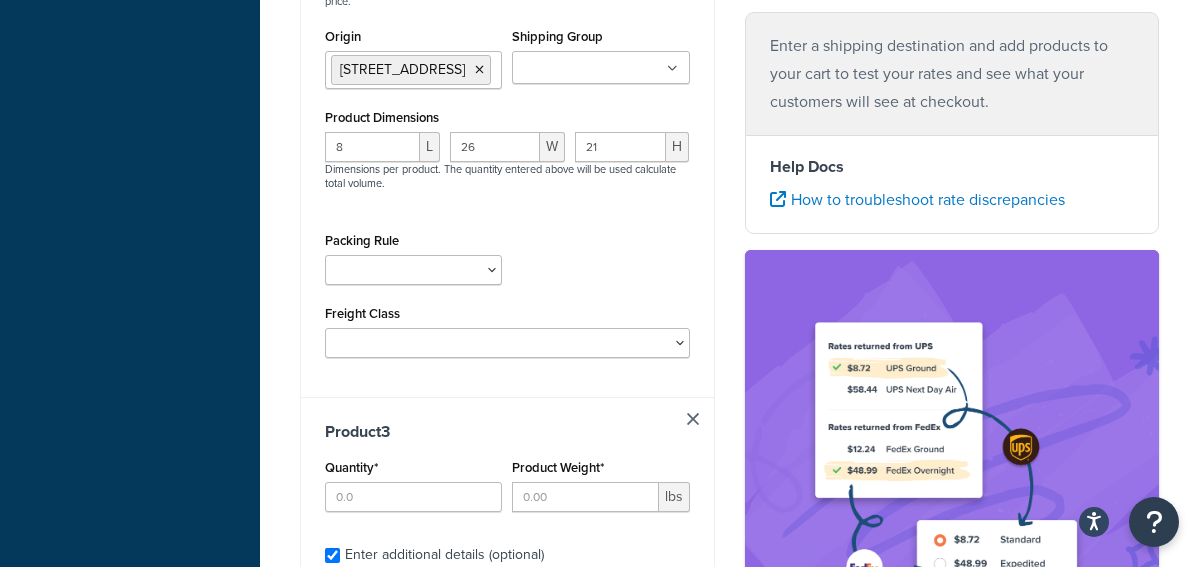 type 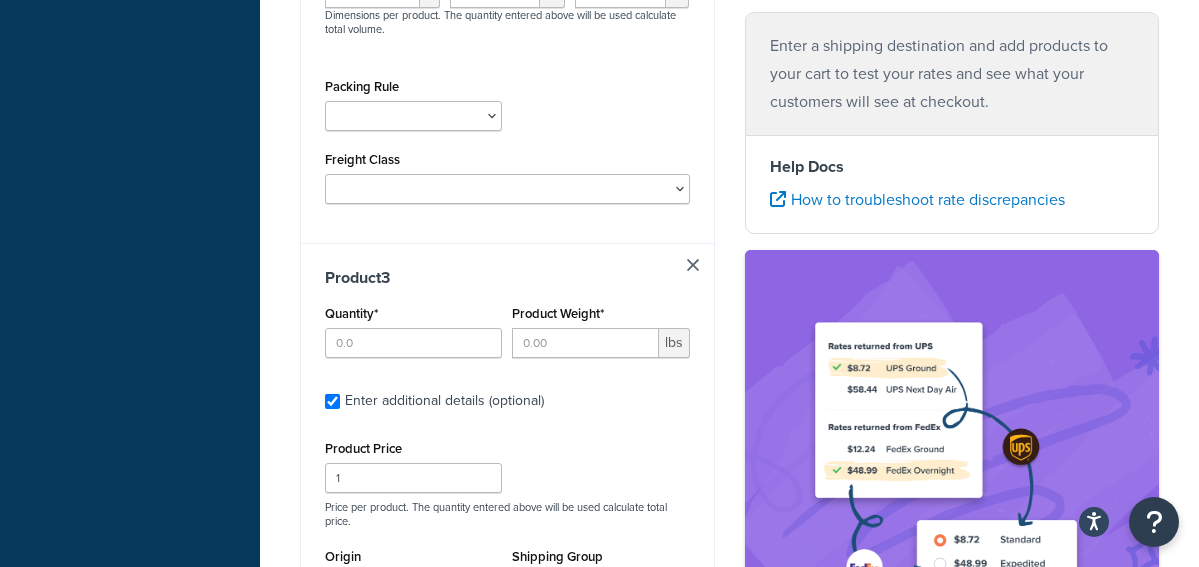 scroll, scrollTop: 1534, scrollLeft: 0, axis: vertical 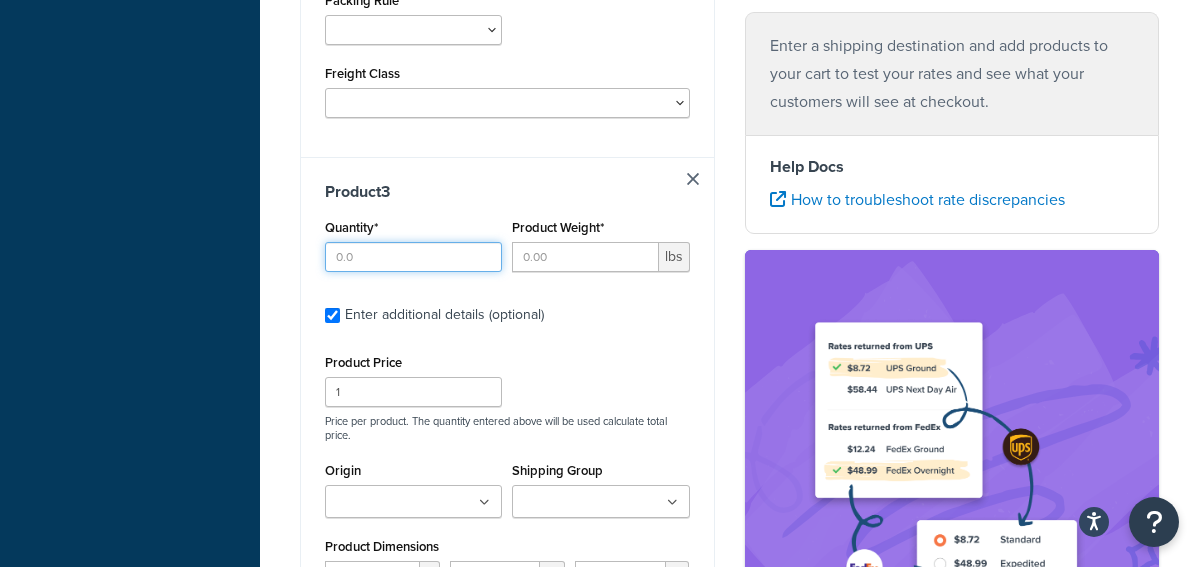 drag, startPoint x: 377, startPoint y: 329, endPoint x: 396, endPoint y: 349, distance: 27.58623 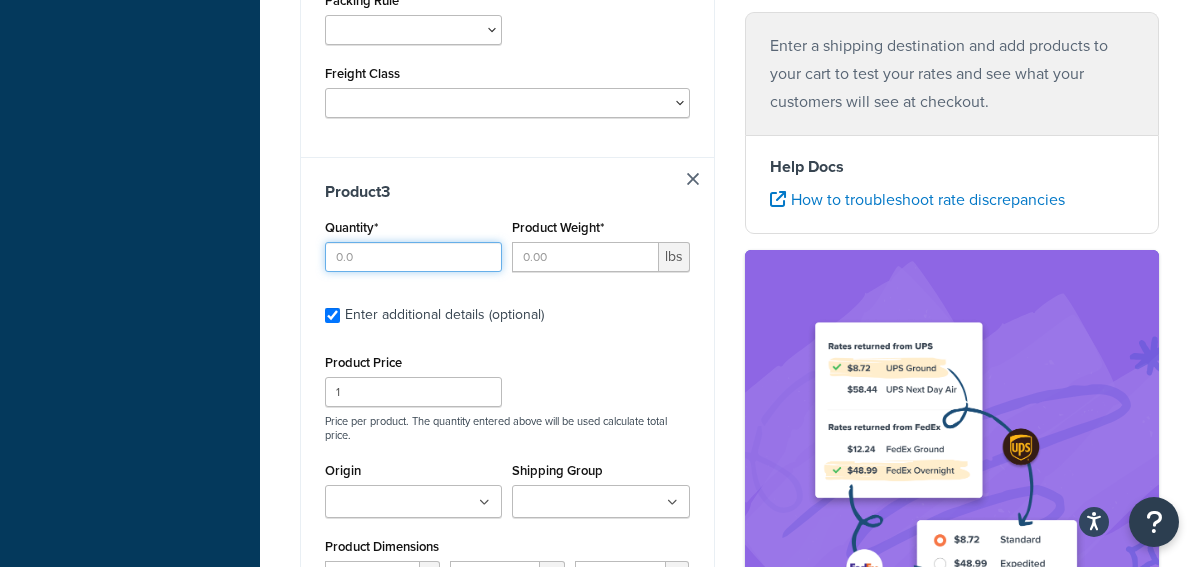 click on "Quantity*" at bounding box center (413, 257) 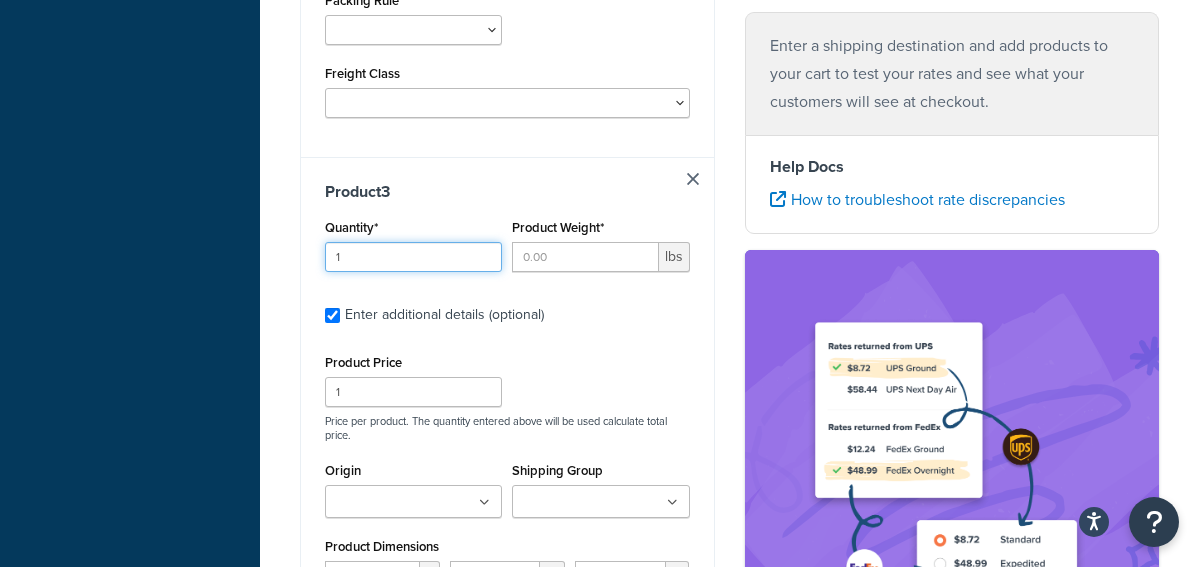 type on "1" 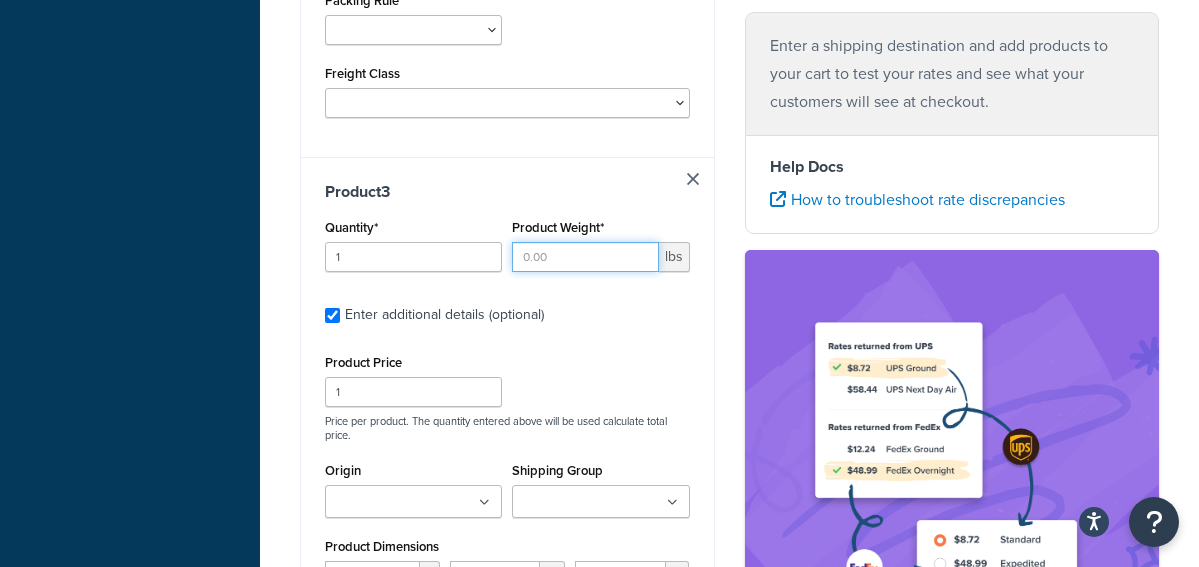 click on "Product Weight*" at bounding box center [585, 257] 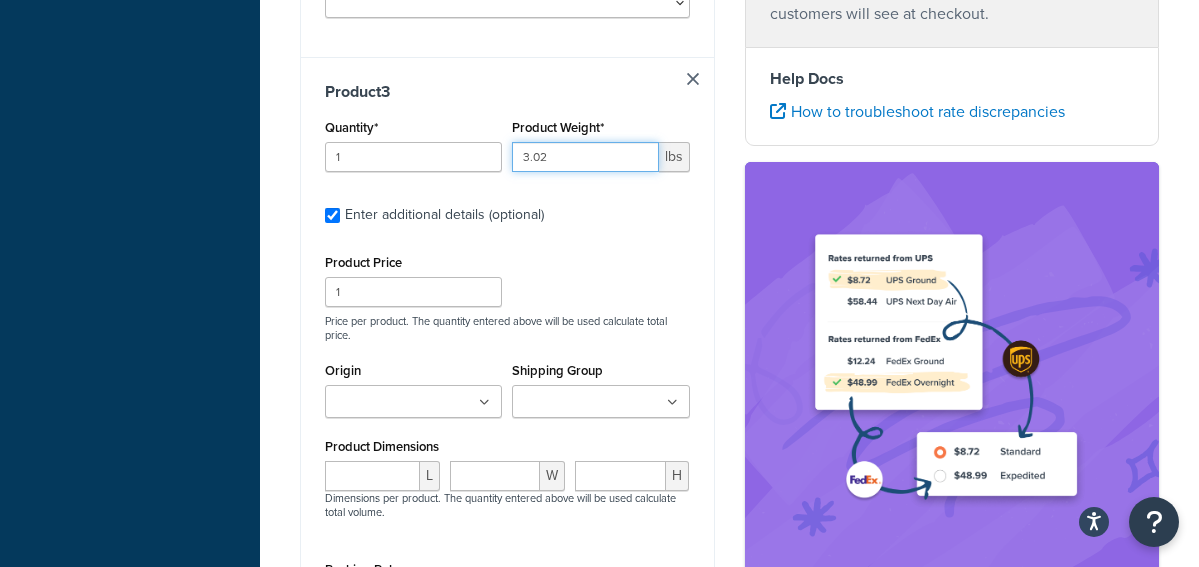 scroll, scrollTop: 1774, scrollLeft: 0, axis: vertical 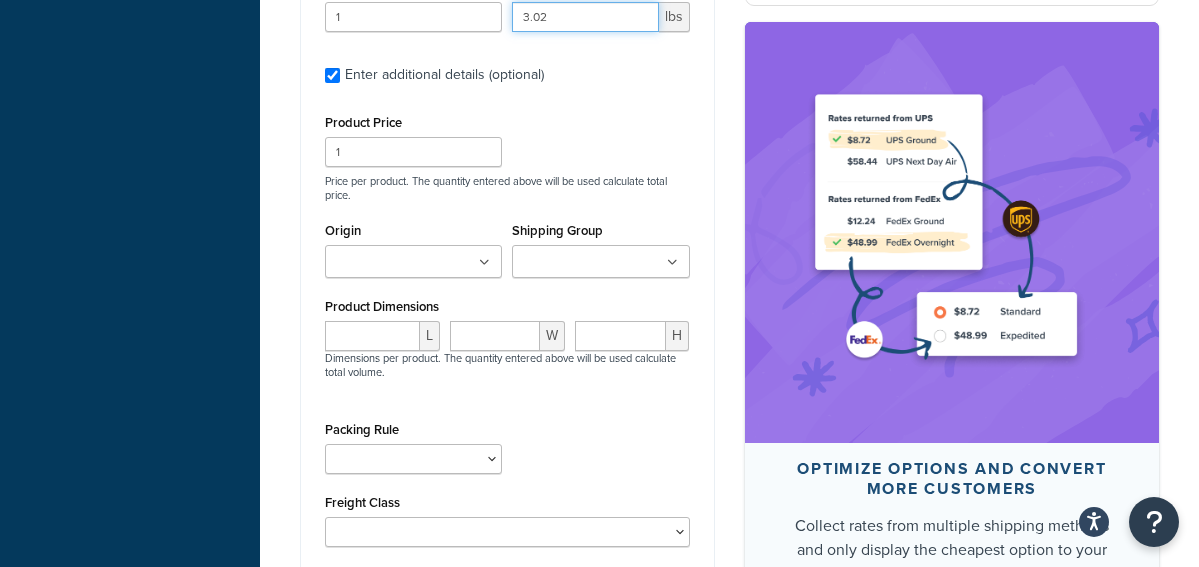 type on "3.02" 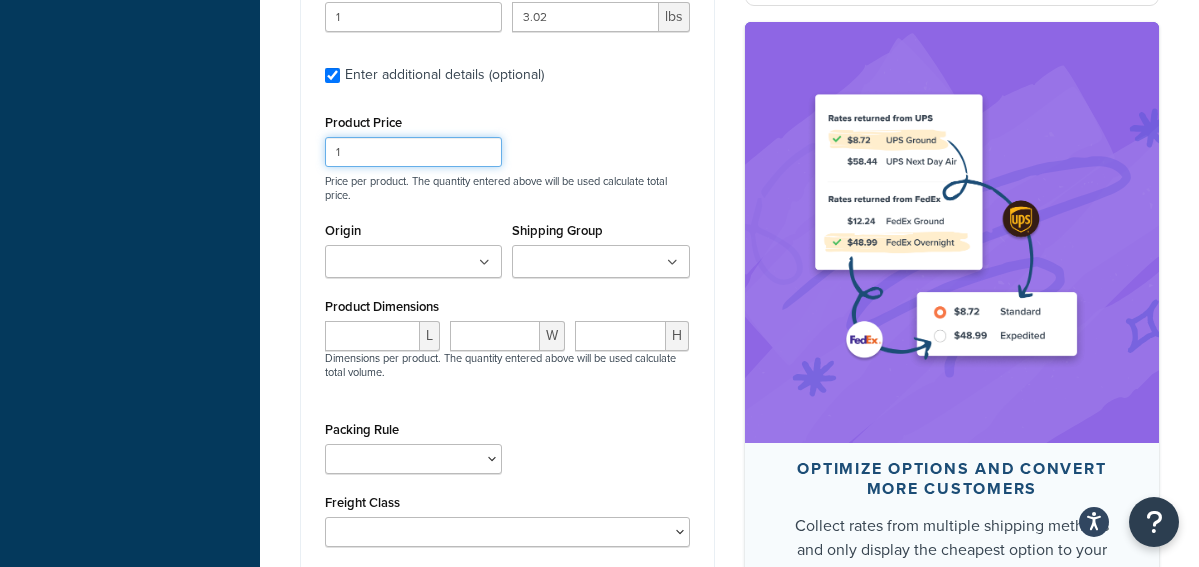 click on "1" at bounding box center [413, 152] 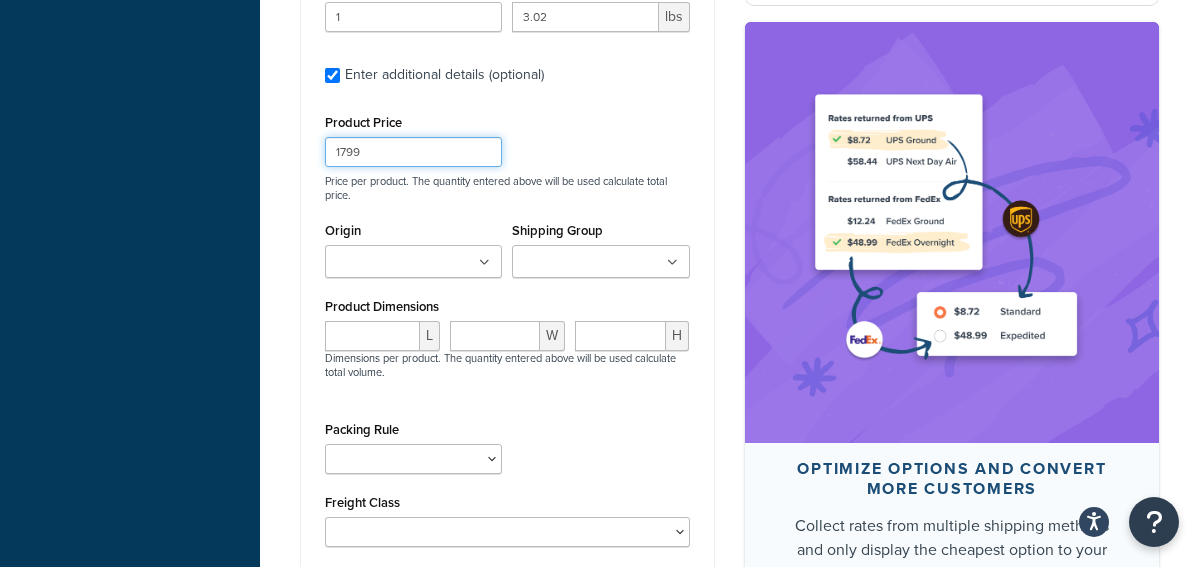 type on "1799" 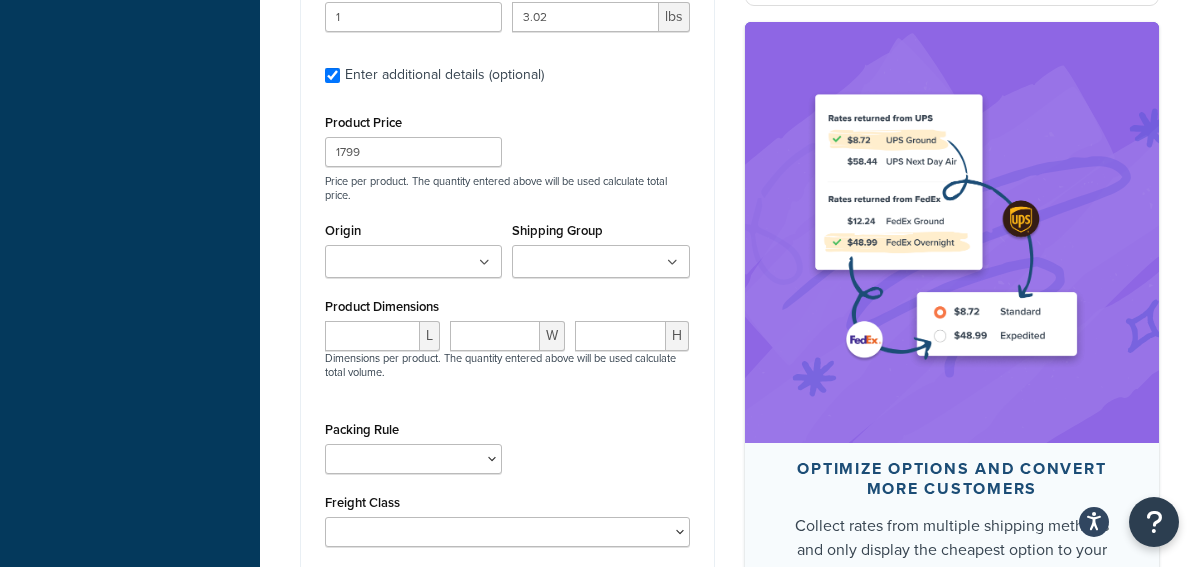 click on "Origin" at bounding box center (419, 263) 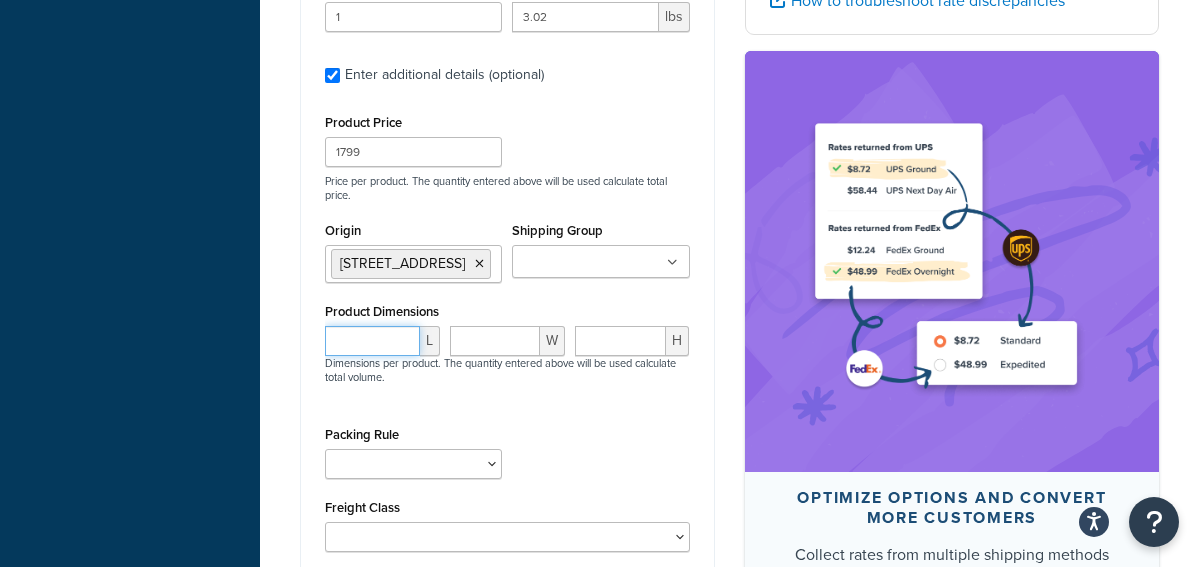 click at bounding box center (372, 341) 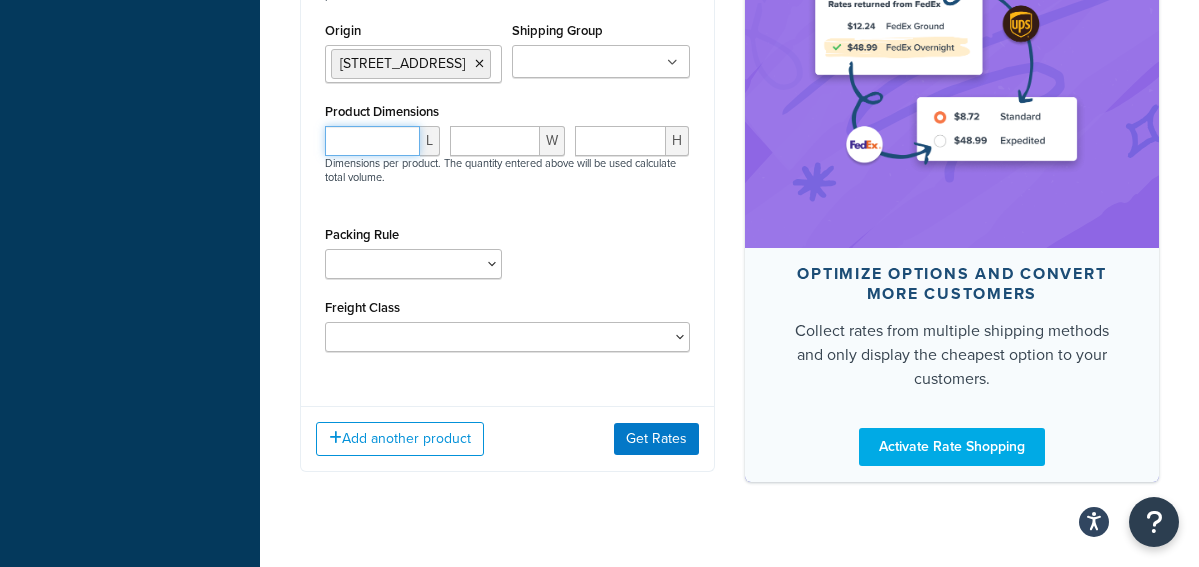 scroll, scrollTop: 2014, scrollLeft: 0, axis: vertical 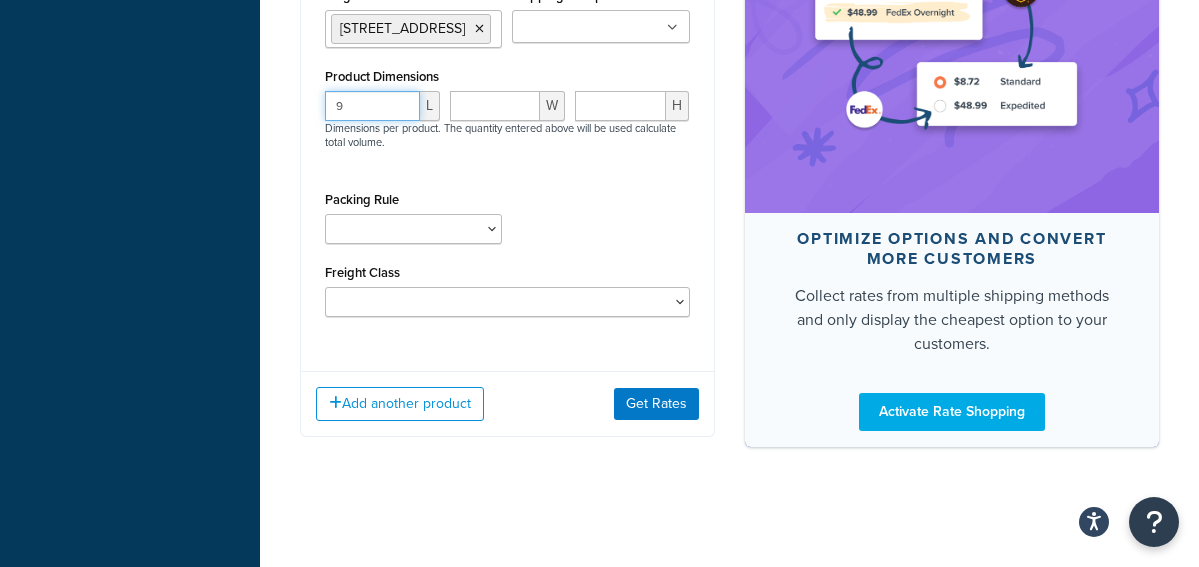 type on "9" 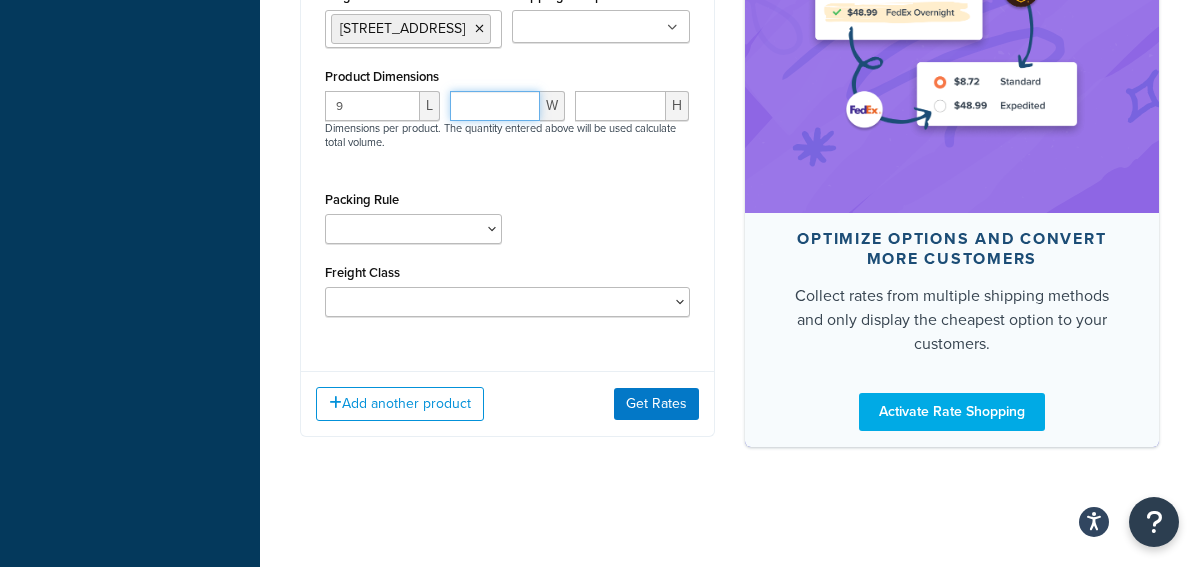 click at bounding box center (495, 106) 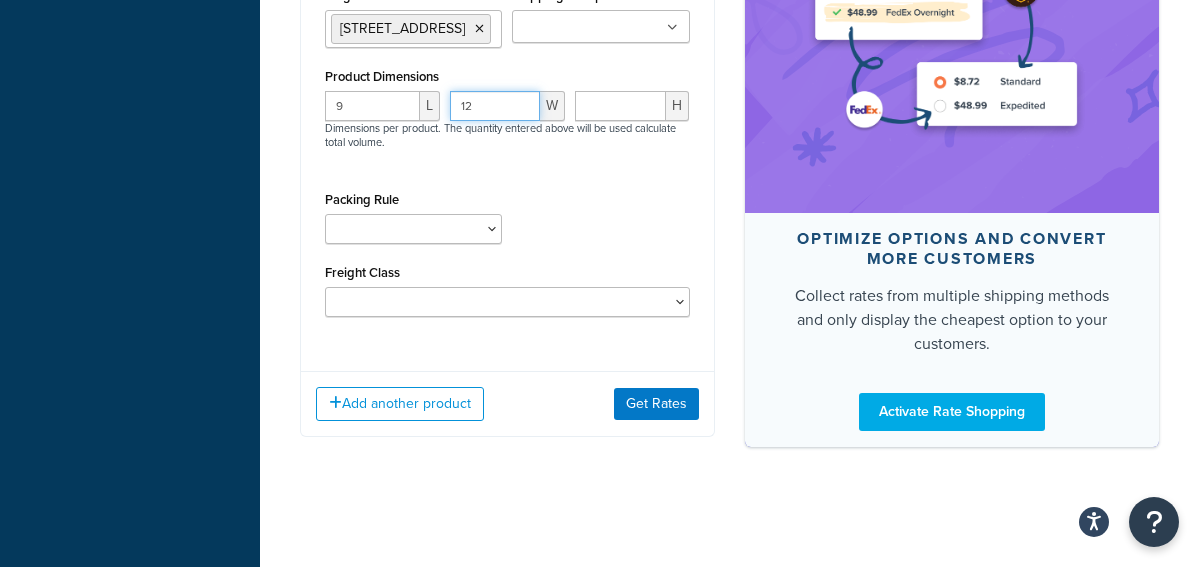 type on "12" 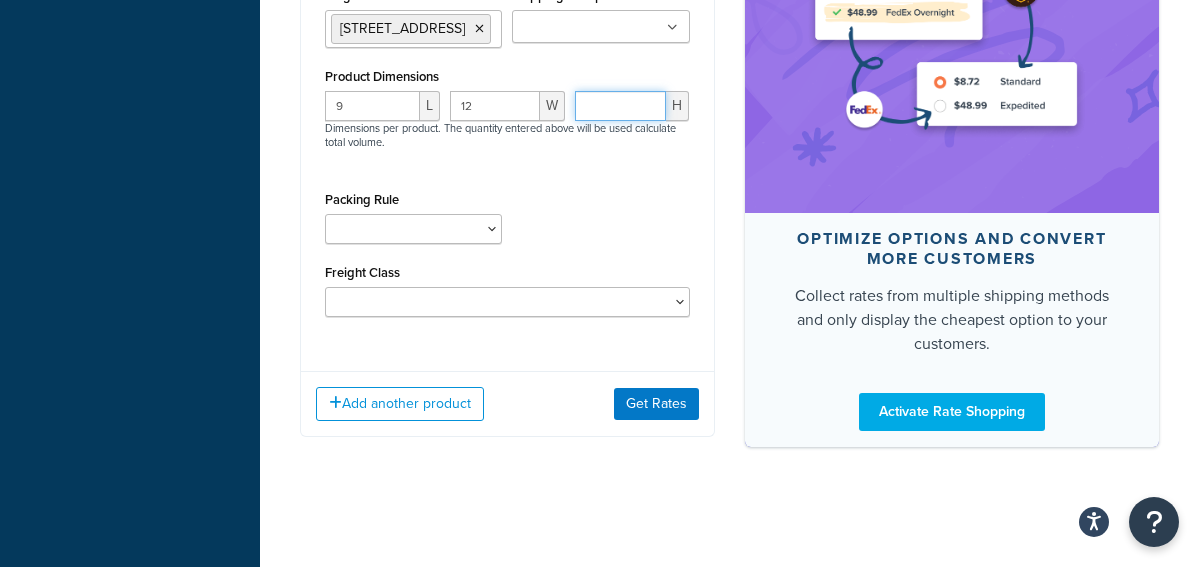 click at bounding box center (621, 106) 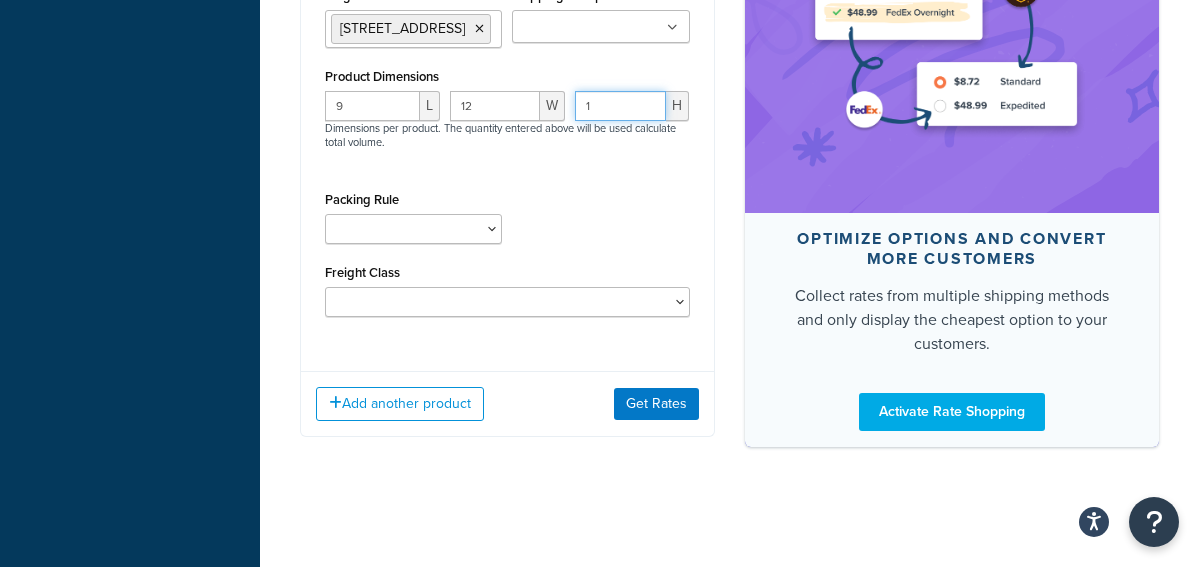 type on "1" 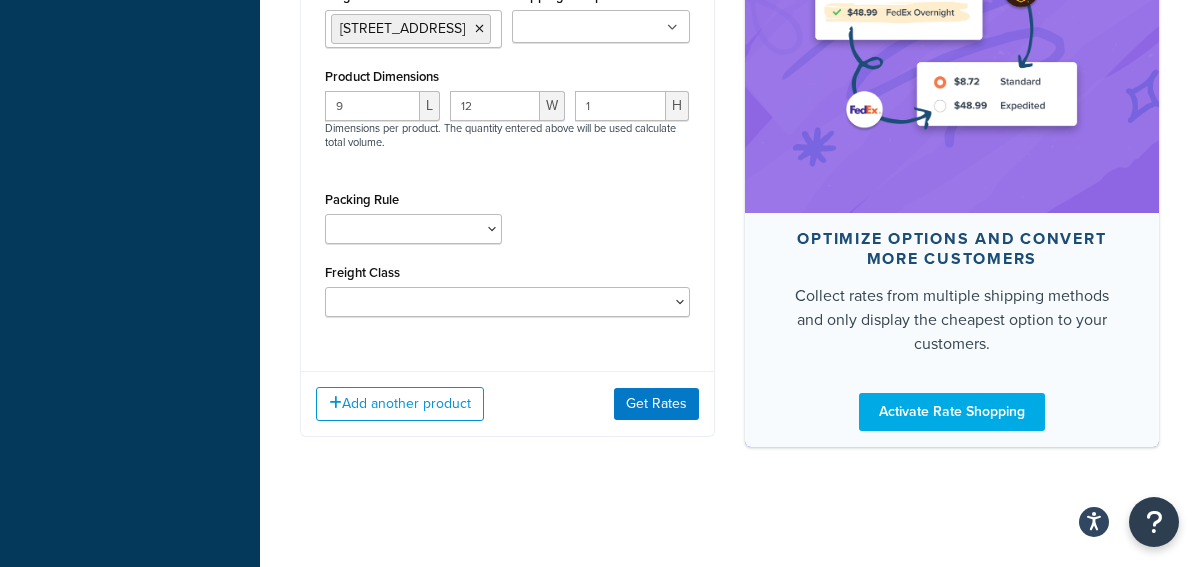 click on "Packing Rule     Pack Separately  Ship ALL  Use Fedex One Rate Boxes" at bounding box center [507, 222] 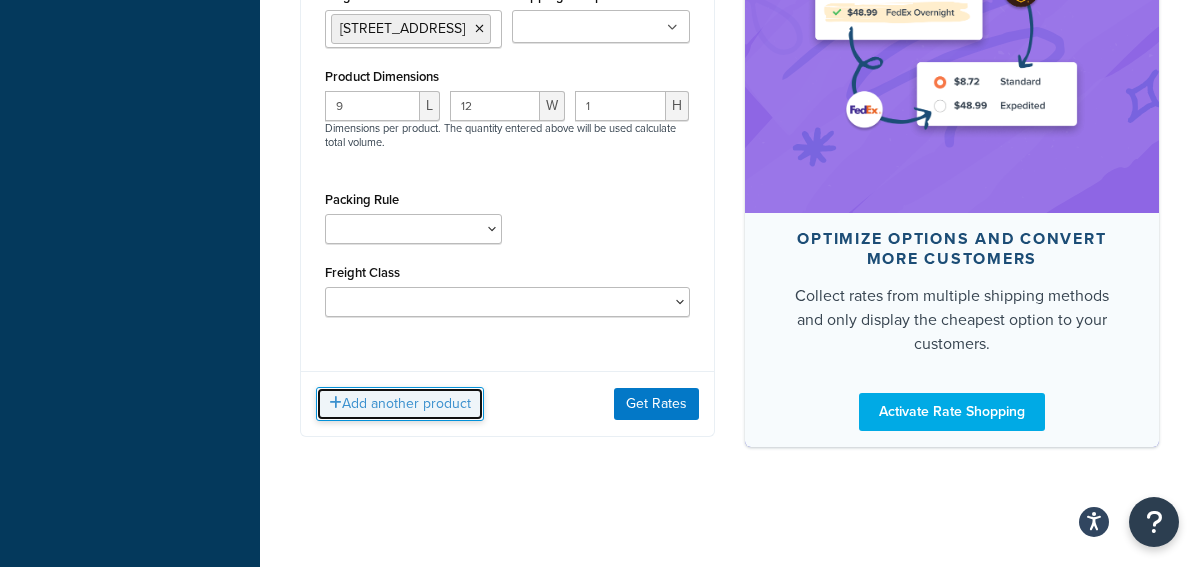 click on "Add another product" at bounding box center [400, 404] 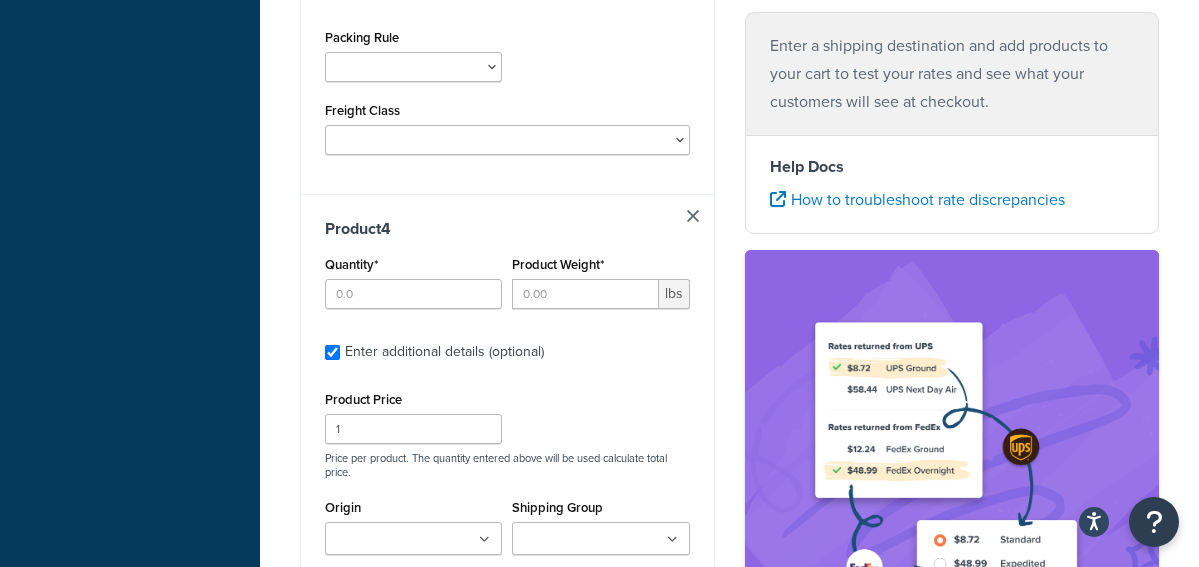 scroll, scrollTop: 2254, scrollLeft: 0, axis: vertical 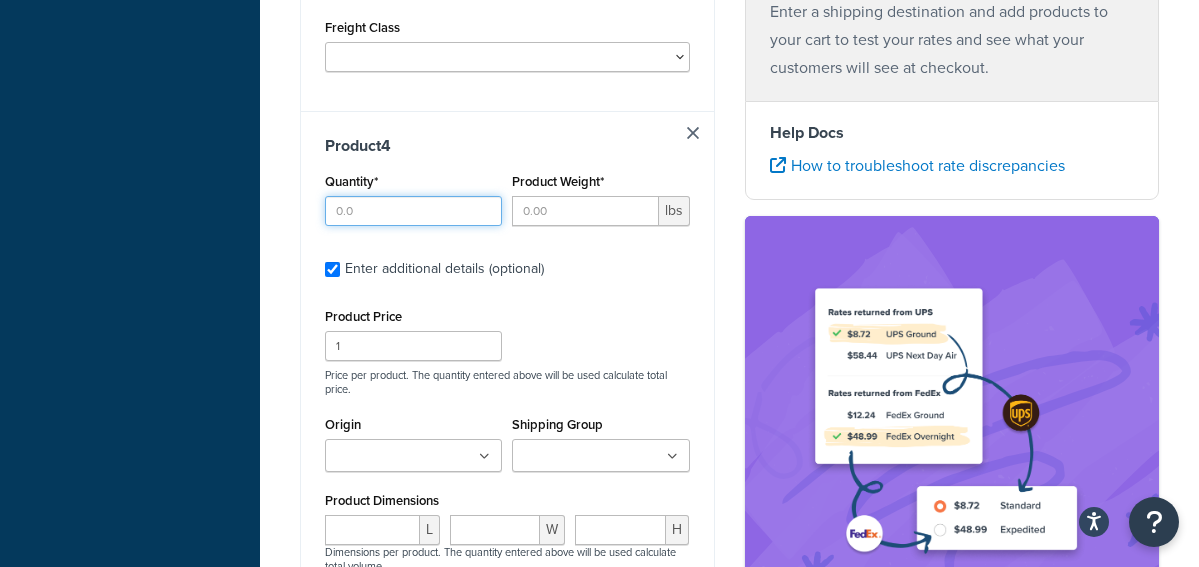 click on "Quantity*" at bounding box center [413, 211] 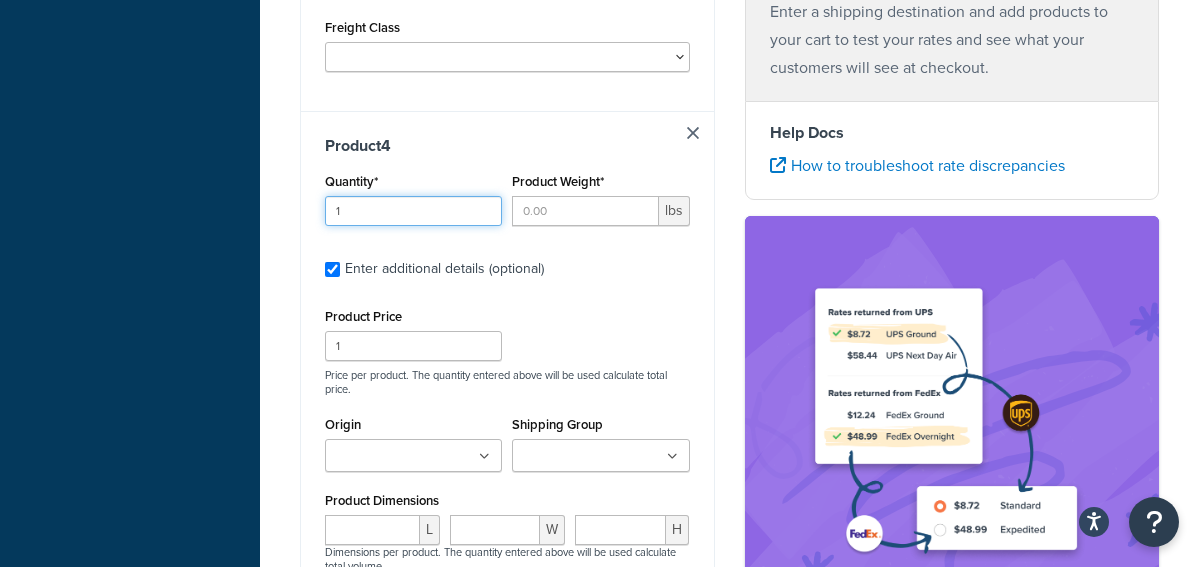type on "1" 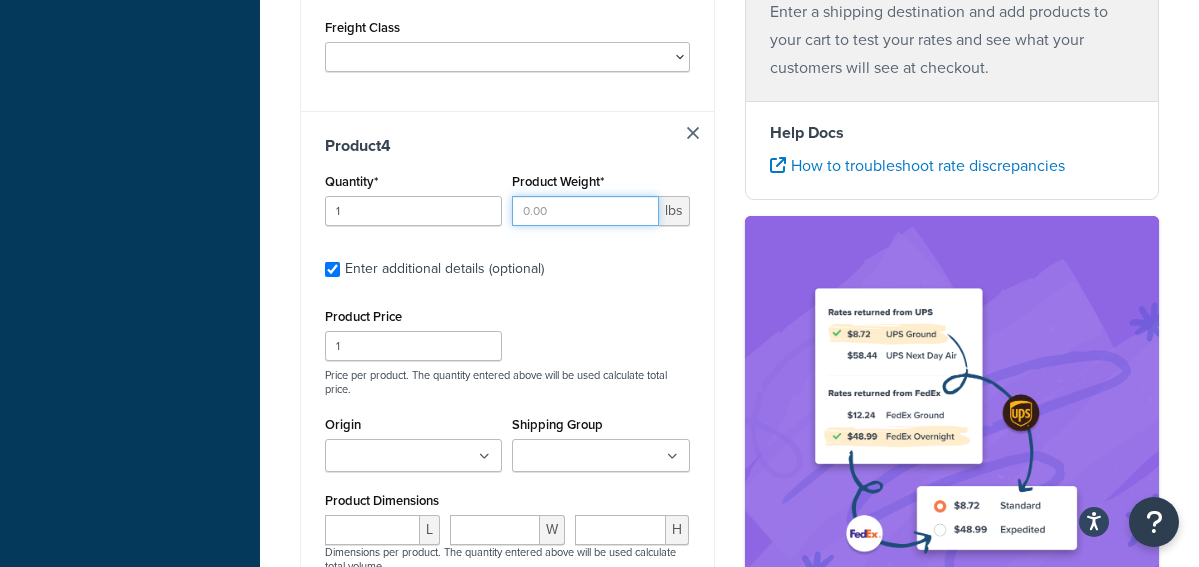 click on "Product Weight*" at bounding box center (585, 211) 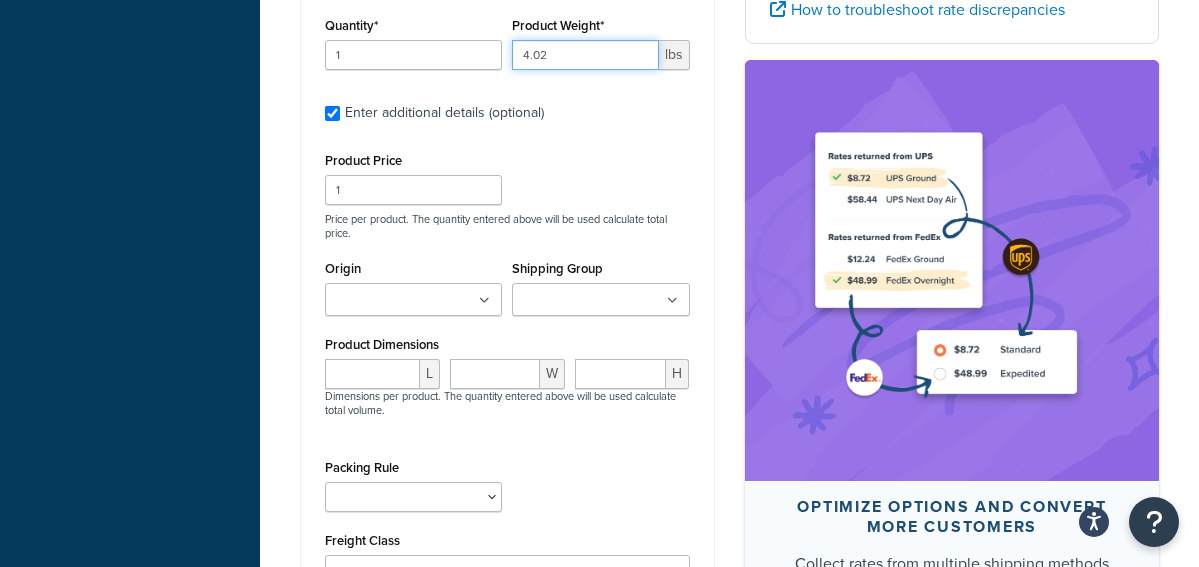 scroll, scrollTop: 2374, scrollLeft: 0, axis: vertical 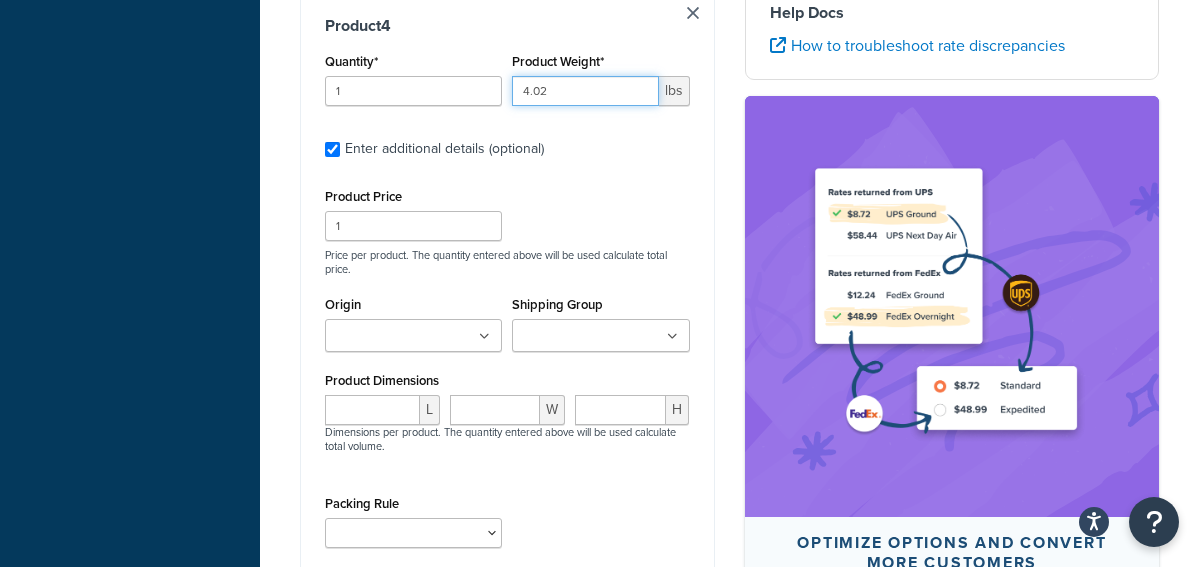 type on "4.02" 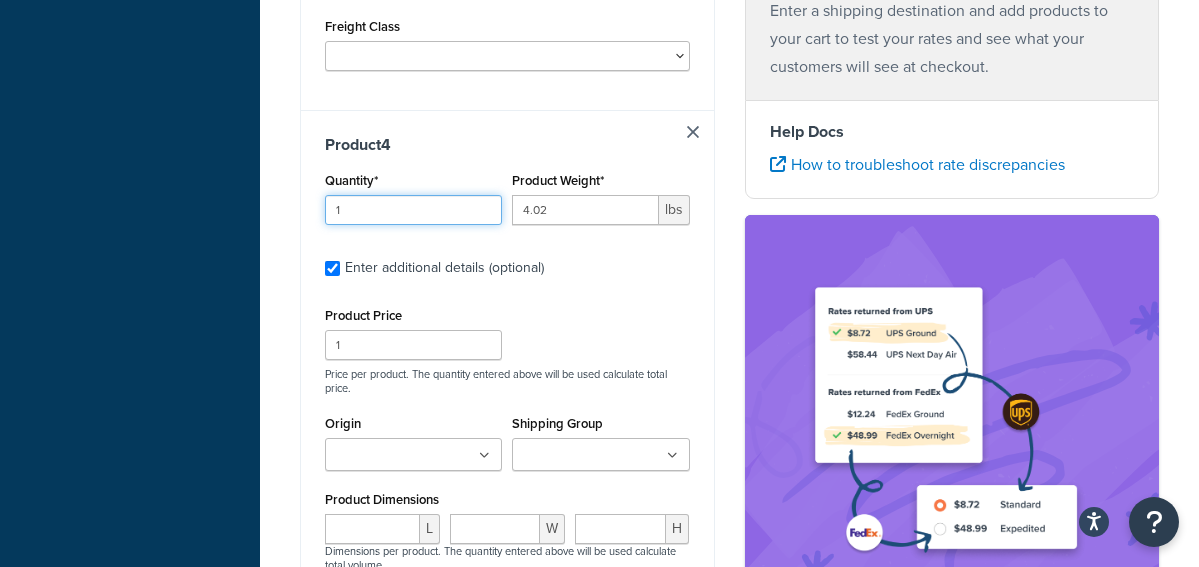 scroll, scrollTop: 2254, scrollLeft: 0, axis: vertical 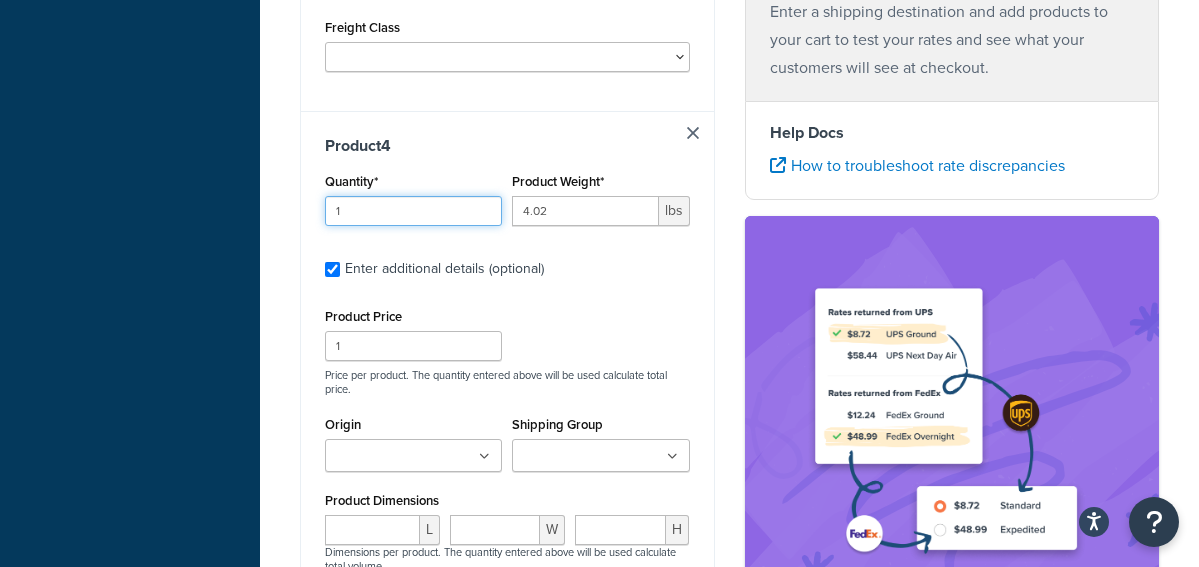 click on "1" at bounding box center [413, 211] 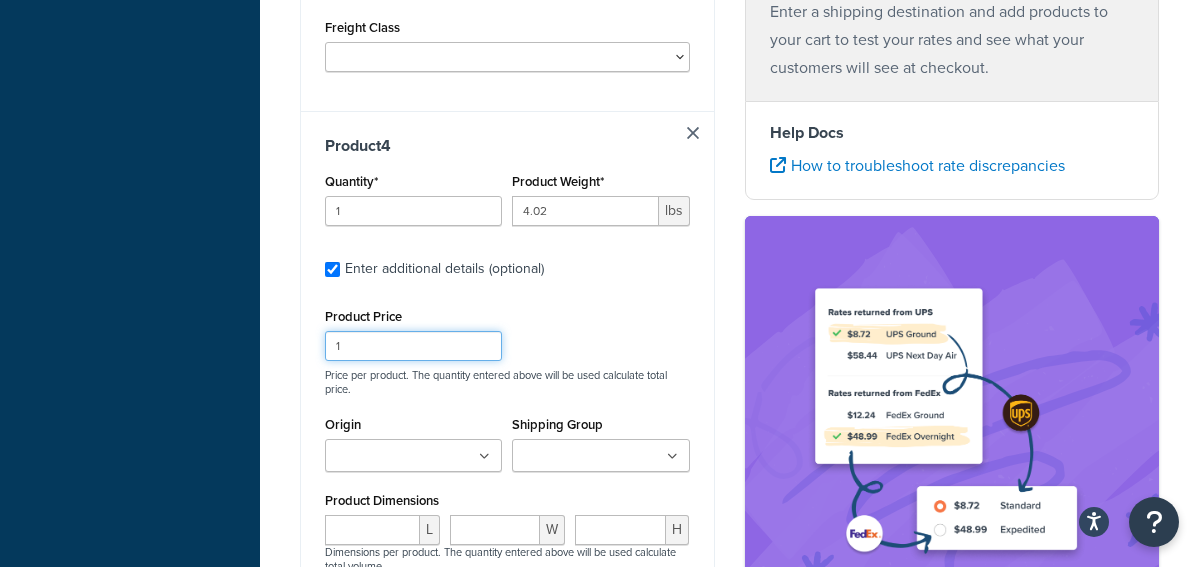 click on "1" at bounding box center [413, 346] 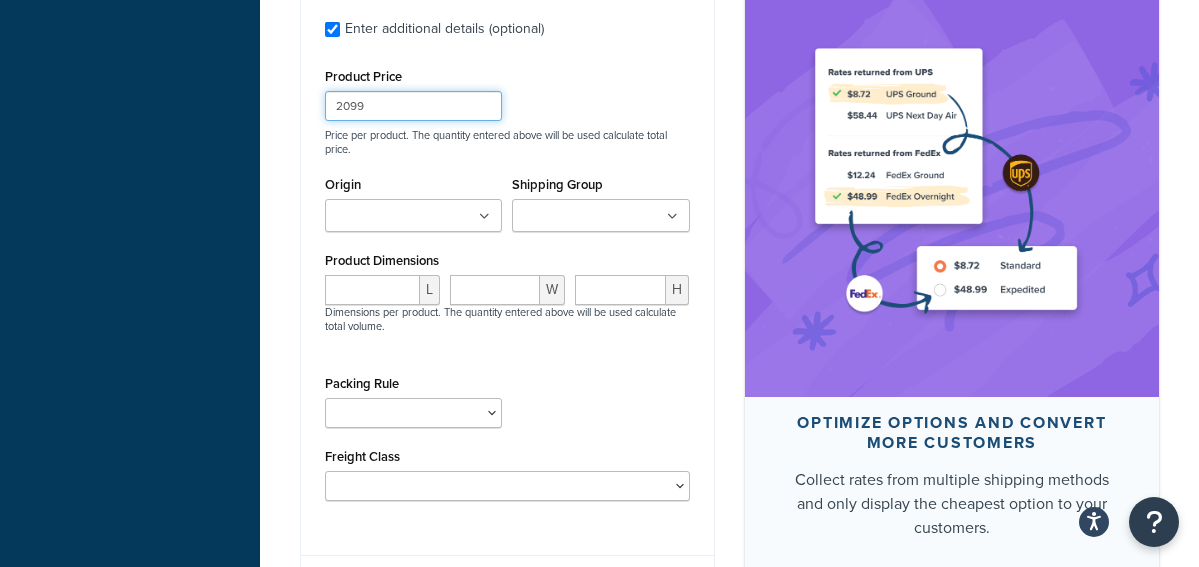 scroll, scrollTop: 2614, scrollLeft: 0, axis: vertical 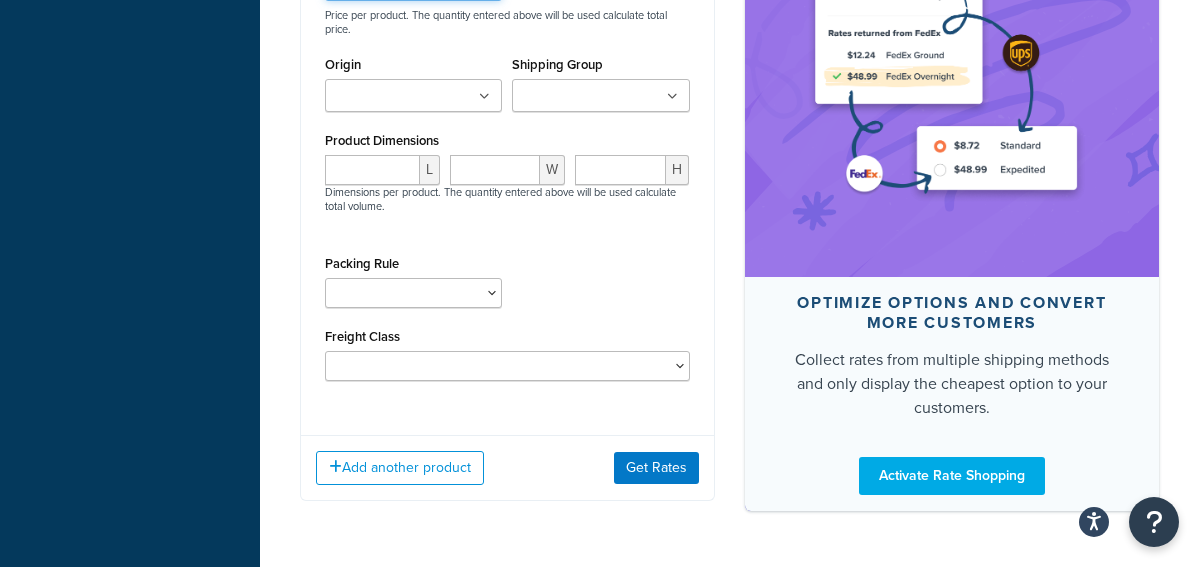 type on "2099" 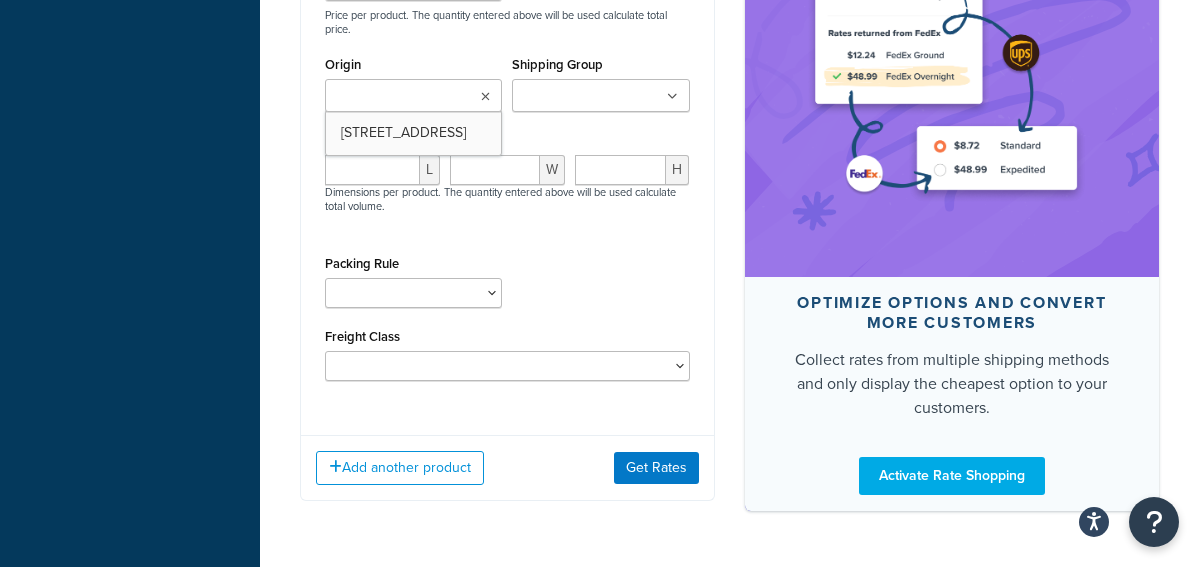 click on "Origin" at bounding box center (419, 97) 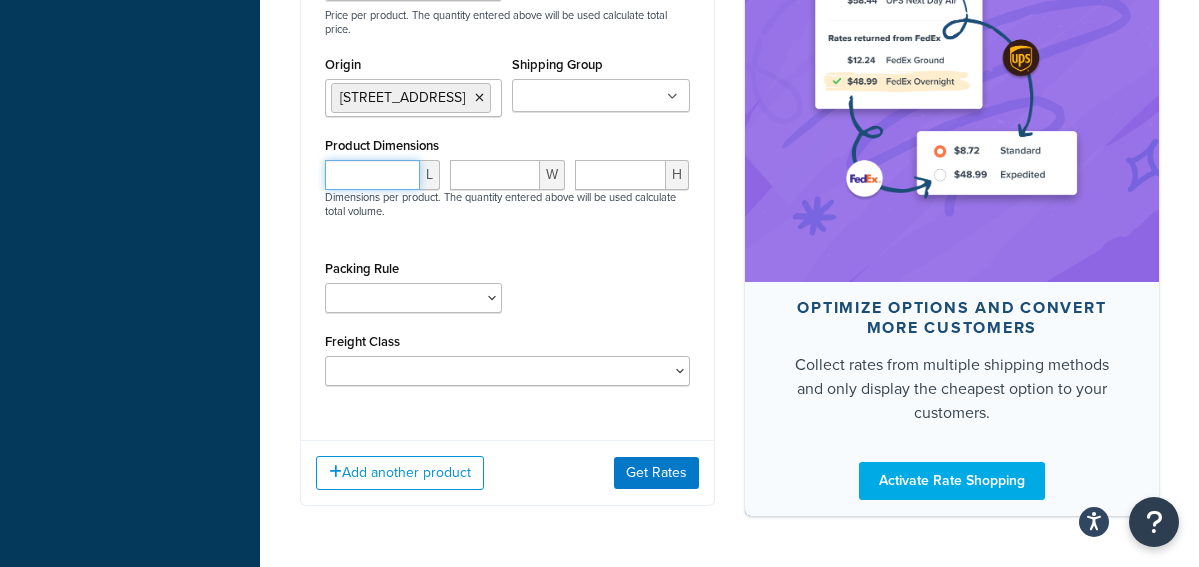 click at bounding box center [372, 175] 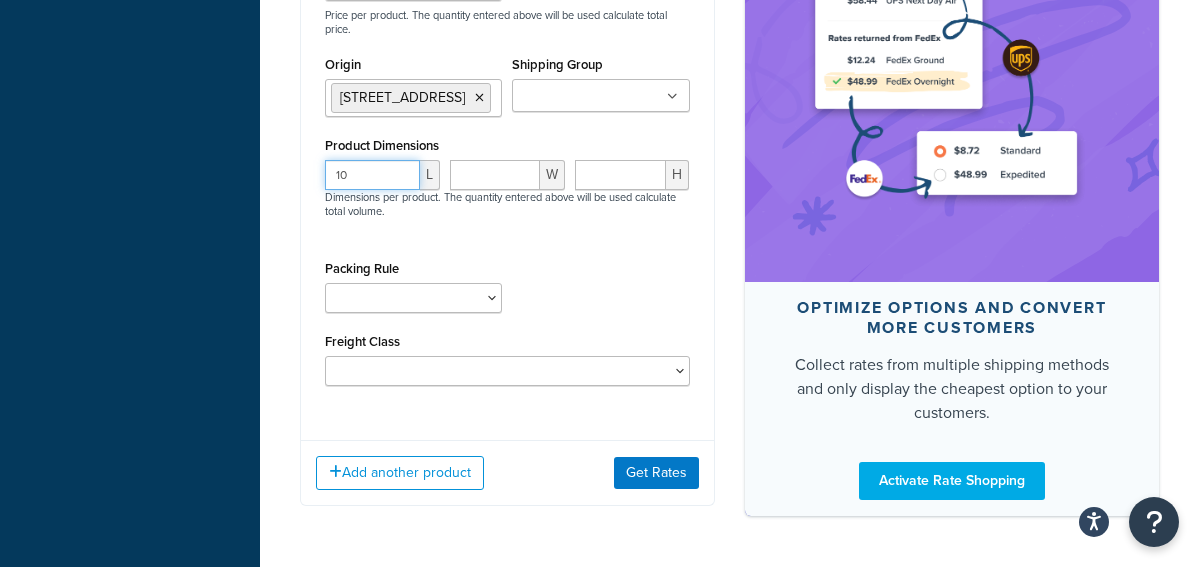 type on "10" 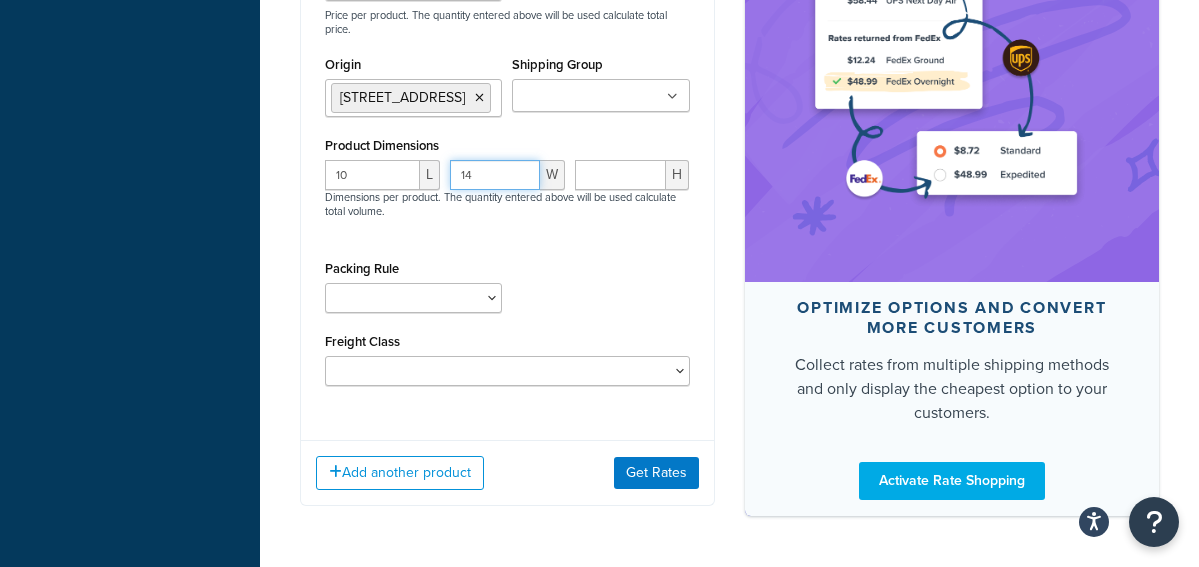 type on "14" 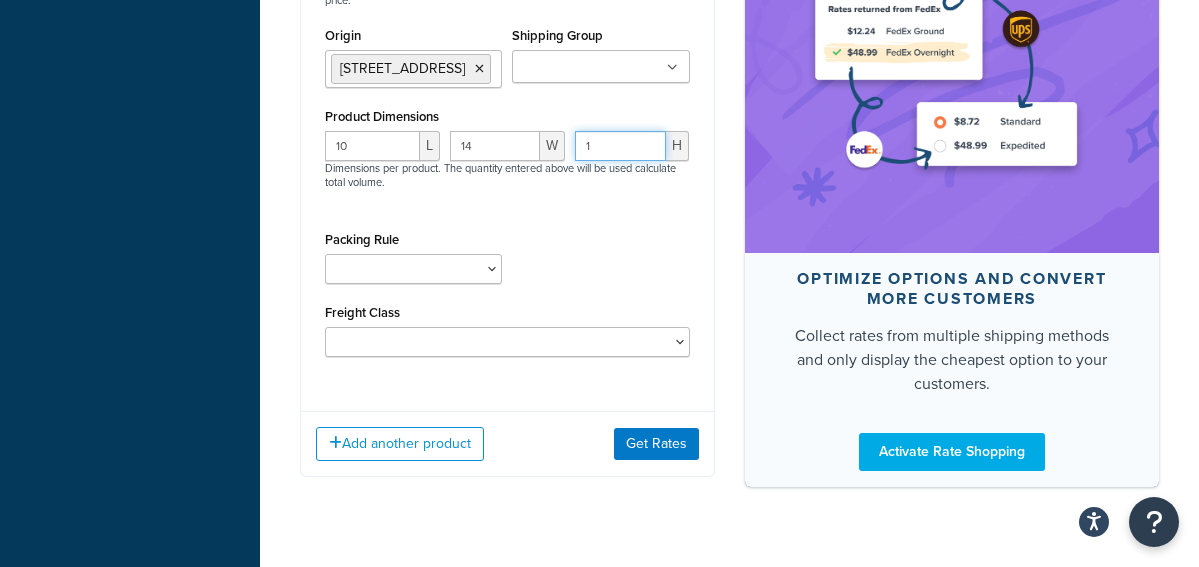 scroll, scrollTop: 2841, scrollLeft: 0, axis: vertical 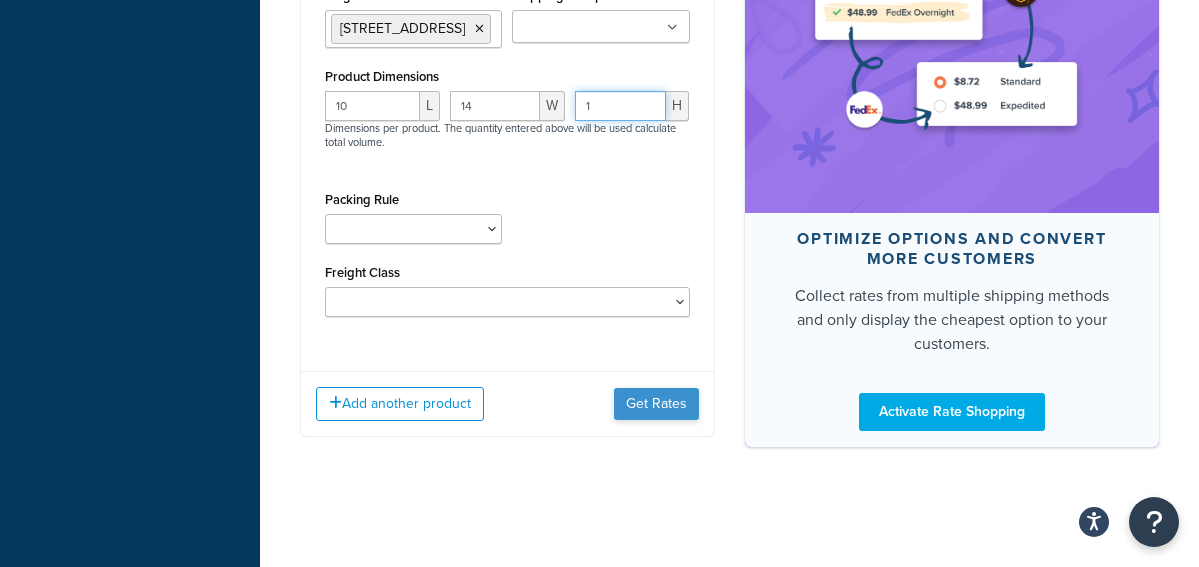 type on "1" 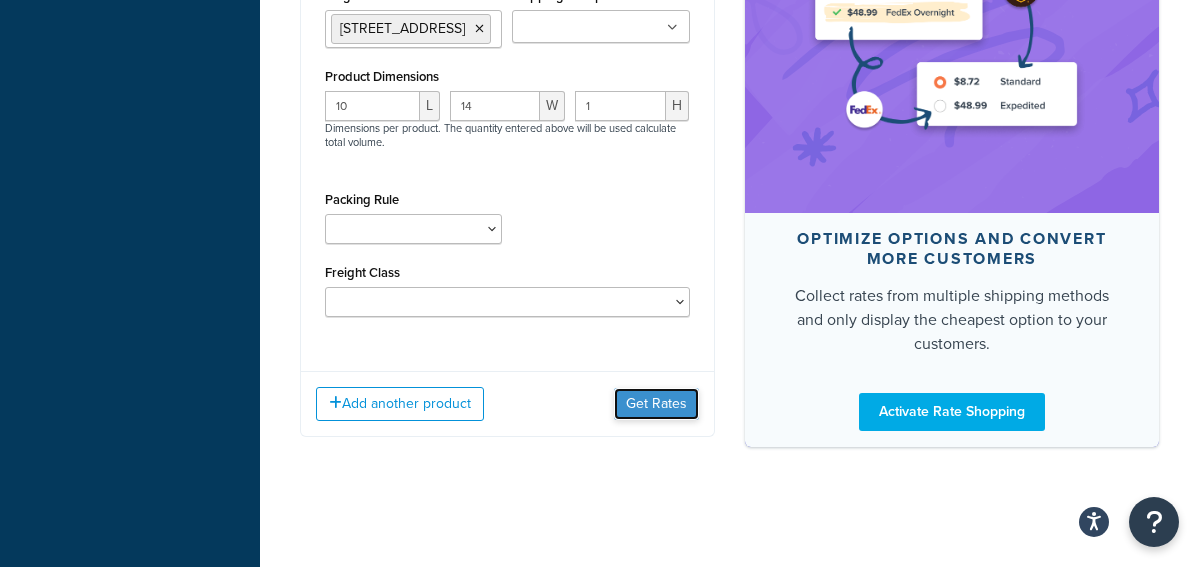 click on "Get Rates" at bounding box center [656, 404] 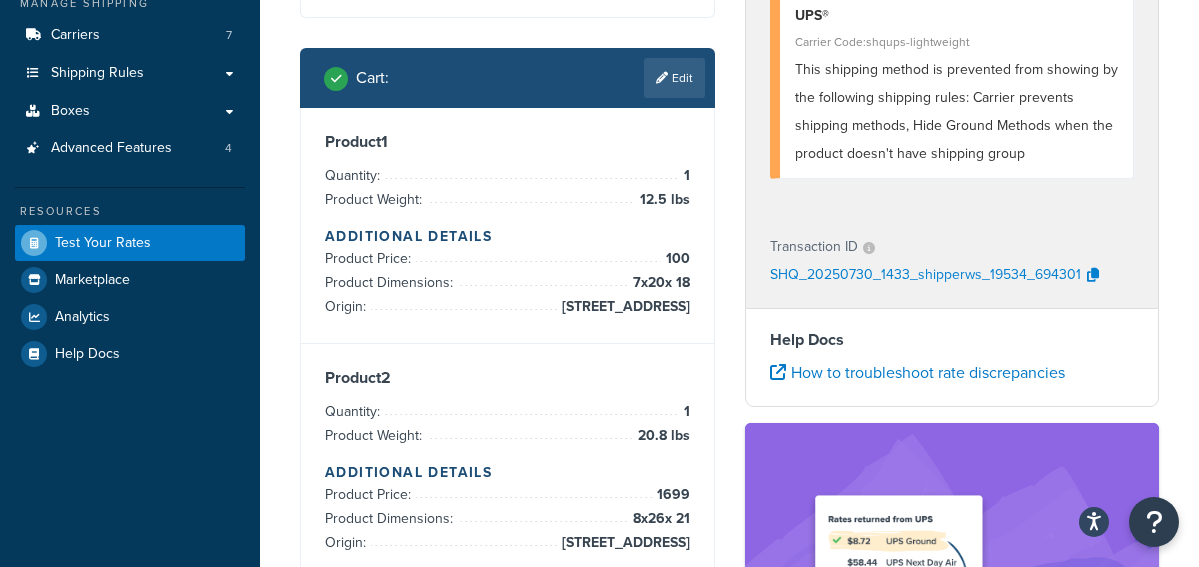 scroll, scrollTop: 159, scrollLeft: 0, axis: vertical 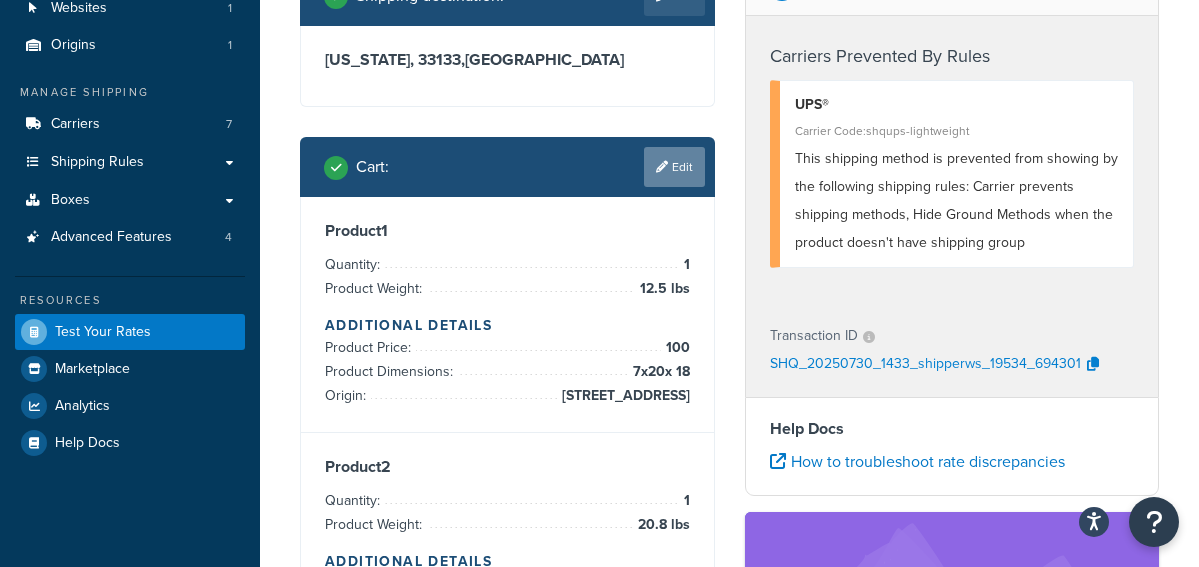 click on "Edit" at bounding box center (674, 167) 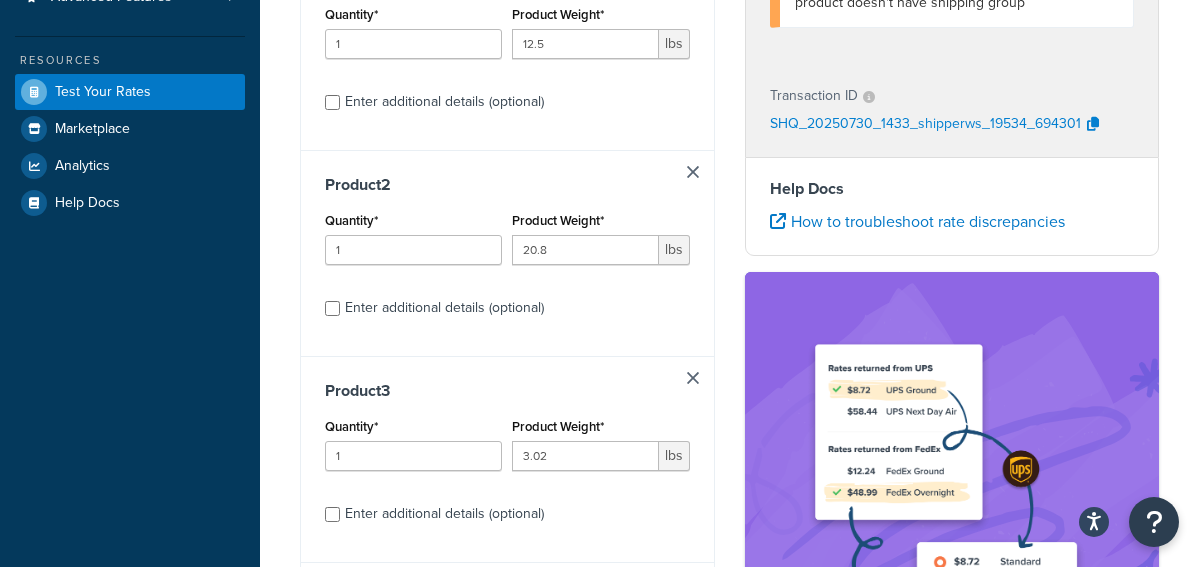 scroll, scrollTop: 279, scrollLeft: 0, axis: vertical 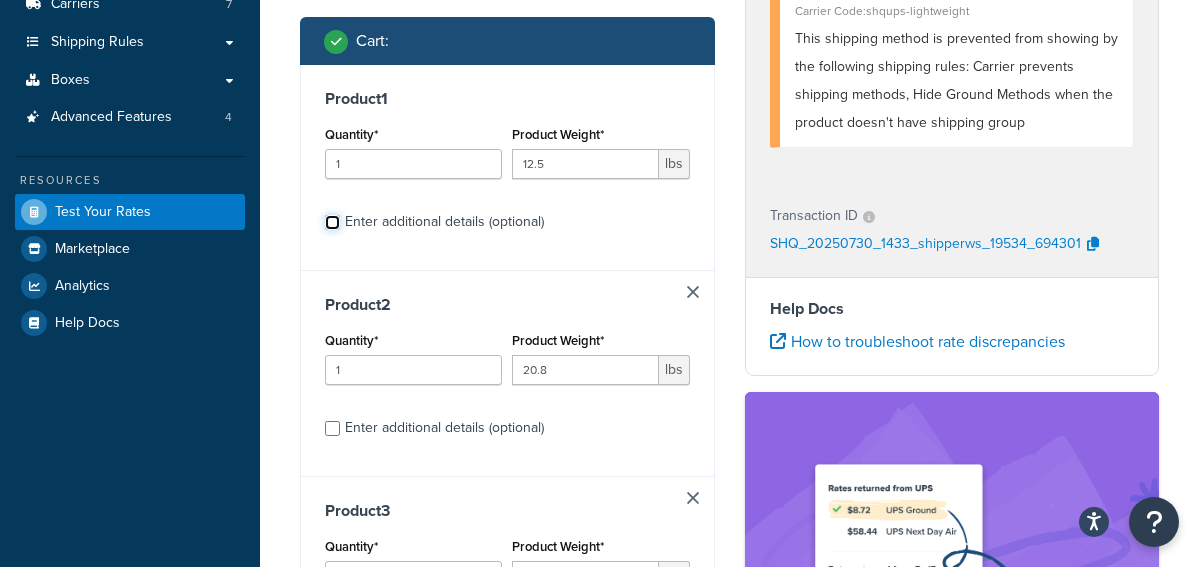 click on "Enter additional details (optional)" at bounding box center [332, 222] 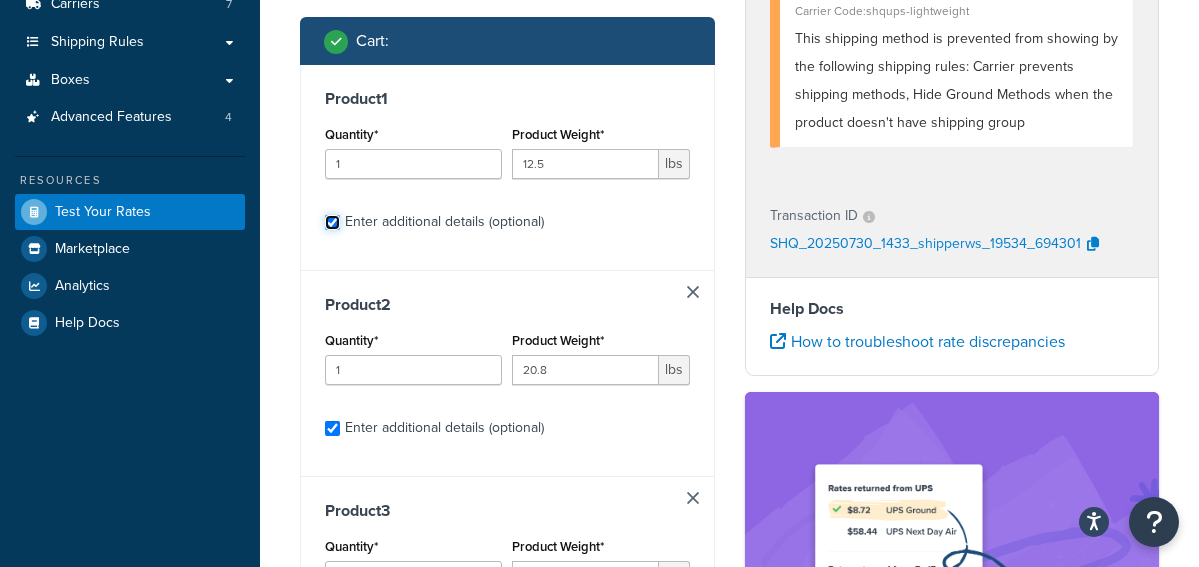 checkbox on "true" 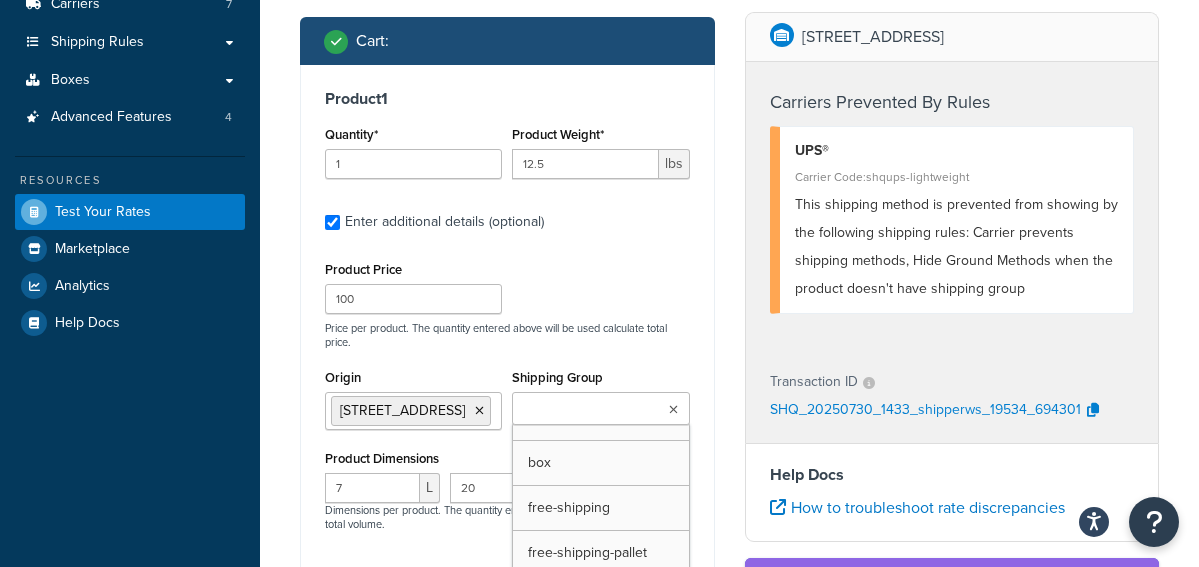 click on "Shipping Group" at bounding box center [606, 410] 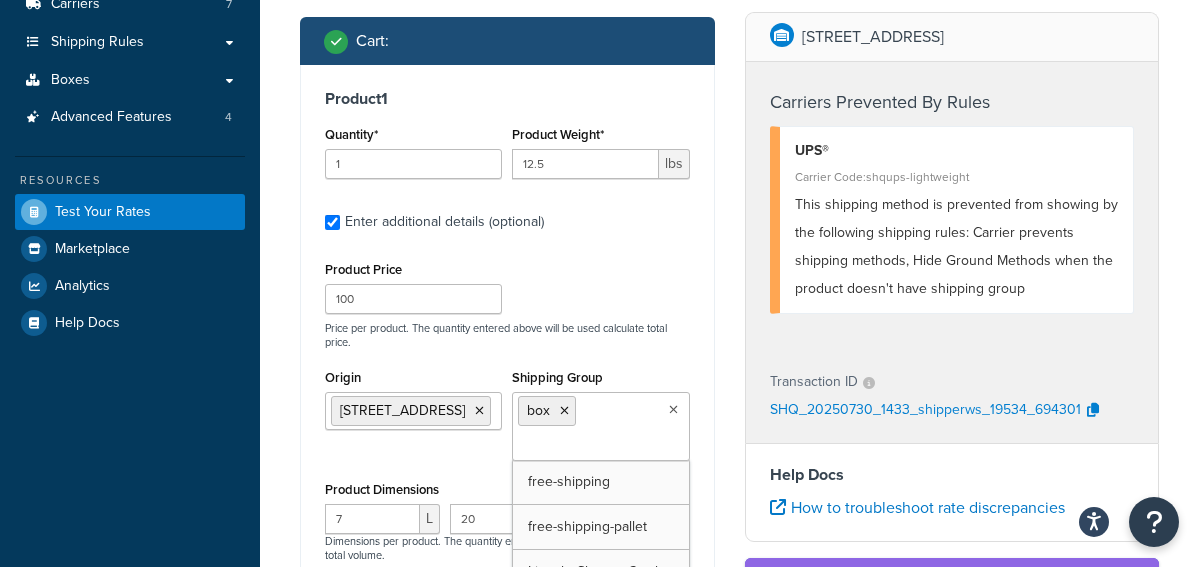 click on "Product Price   100 Price per product. The quantity entered above will be used calculate total price." at bounding box center (507, 302) 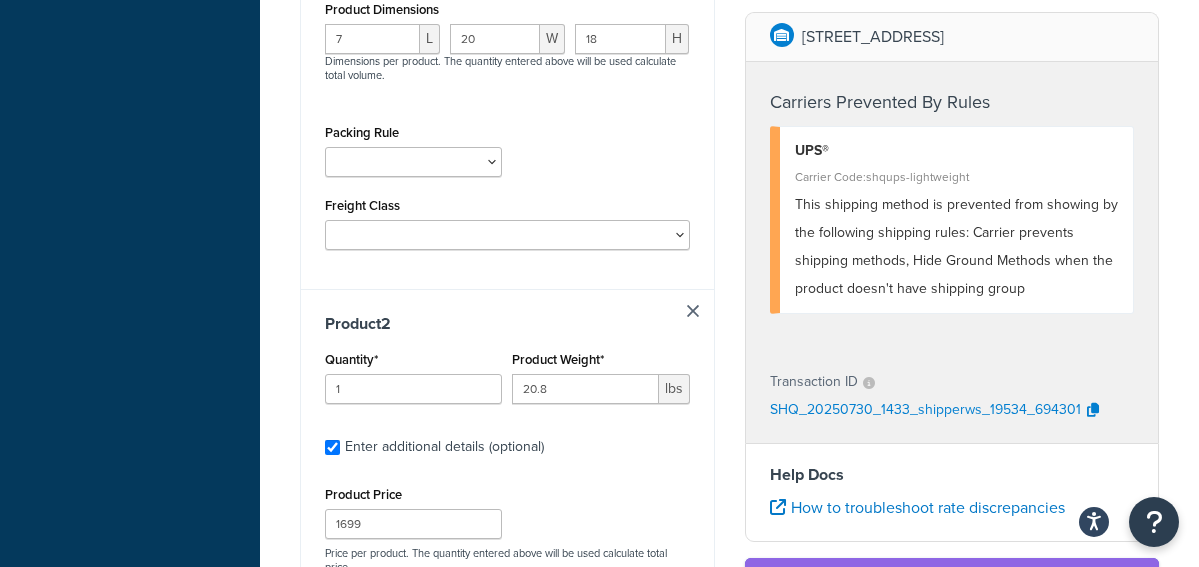 scroll, scrollTop: 1119, scrollLeft: 0, axis: vertical 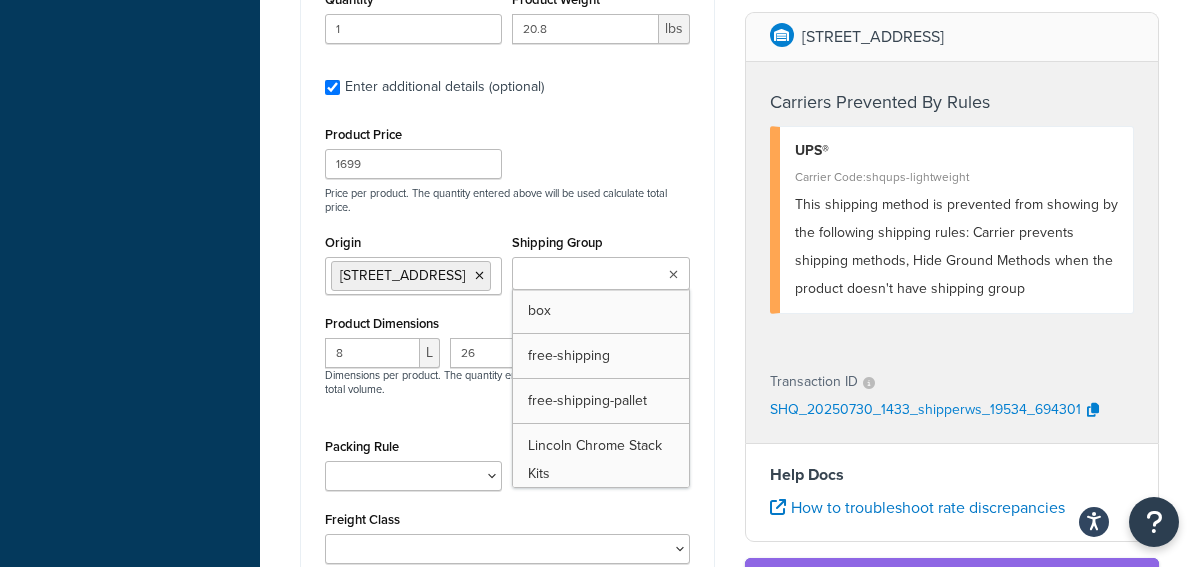 click on "Shipping Group" at bounding box center (606, 275) 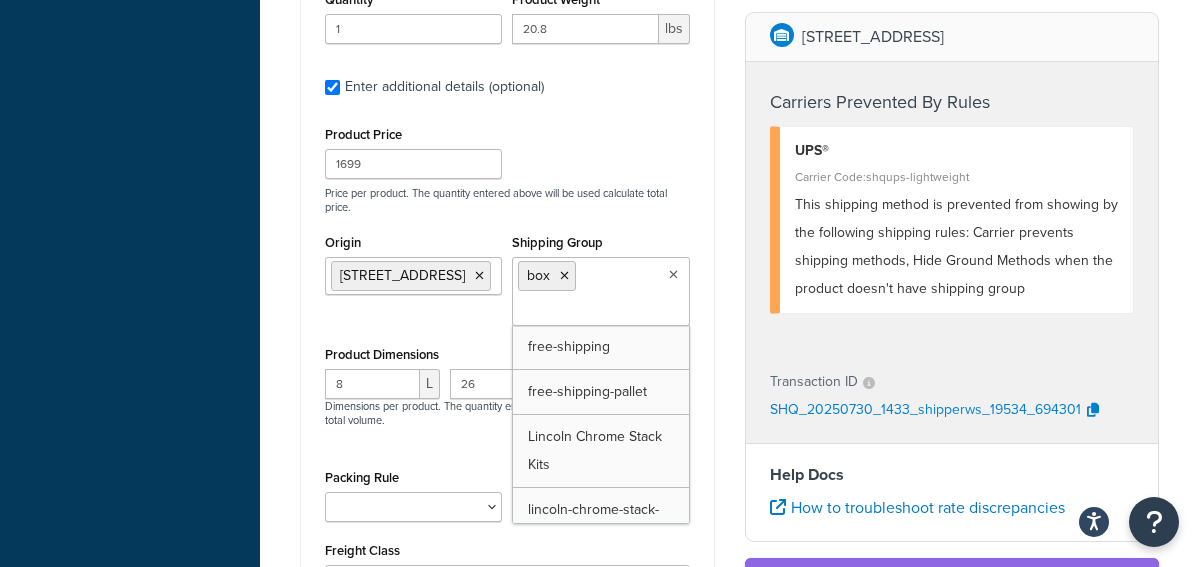 click on "Product Price   1699 Price per product. The quantity entered above will be used calculate total price. Origin   [STREET_ADDRESS]   No results found Shipping Group   box   free-shipping free-shipping-pallet Lincoln Chrome Stack Kits lincoln-chrome-stack-kits pallet pallet-bumper shipping-discount stackkits Product Dimensions   8 L   26 W   21 H Dimensions per product. The quantity entered above will be used calculate total volume. Packing Rule     Pack Separately  Ship ALL  Use Fedex One Rate Boxes  Freight Class     50  55  60  65  70  77.5  85  92.5  100  110  125  150  175  200  250  300  400  500" at bounding box center (507, 358) 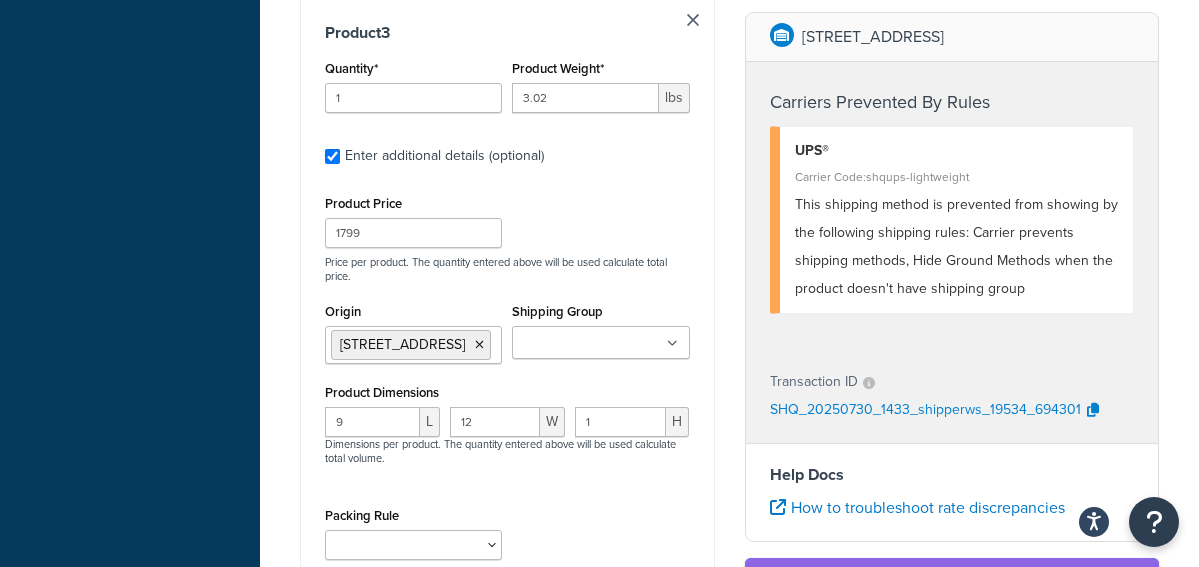 scroll, scrollTop: 1839, scrollLeft: 0, axis: vertical 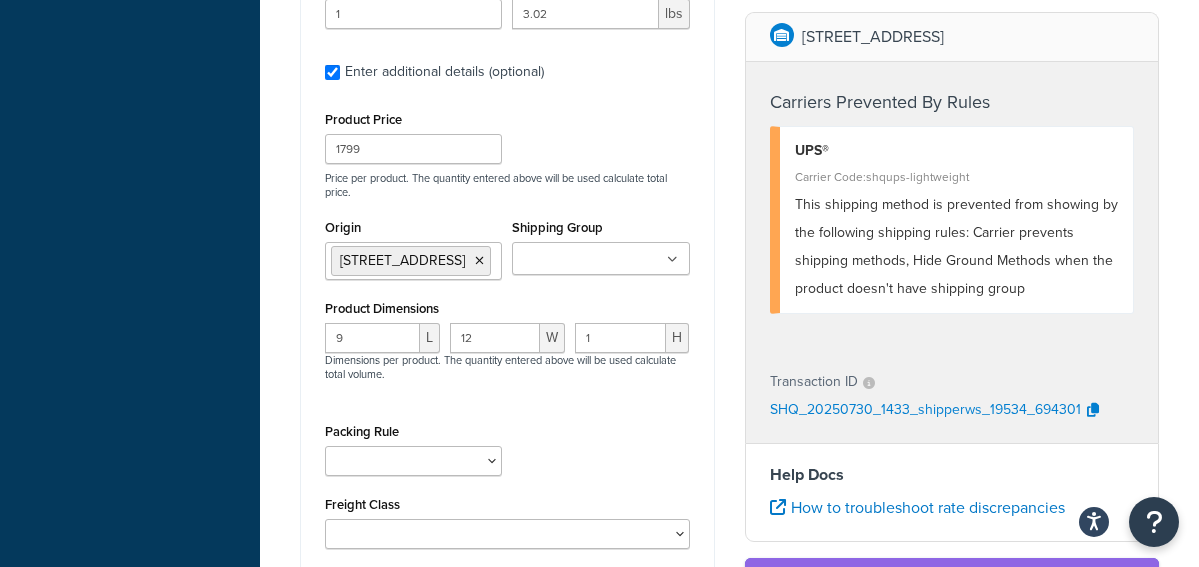 click on "Shipping Group" at bounding box center (606, 260) 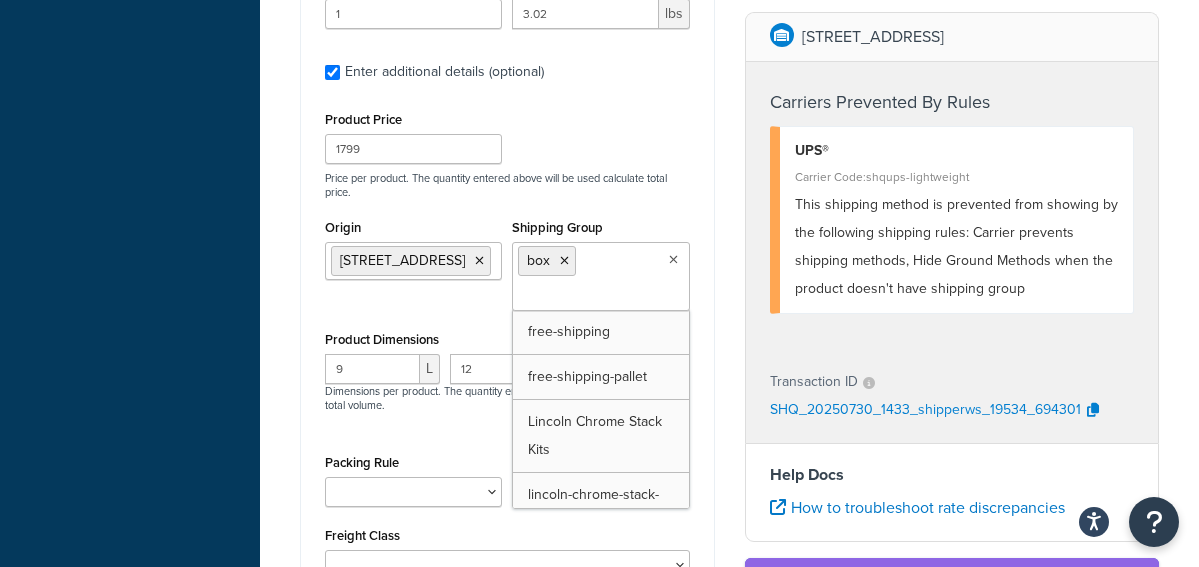 click on "Product Price   1799 Price per product. The quantity entered above will be used calculate total price." at bounding box center (507, 152) 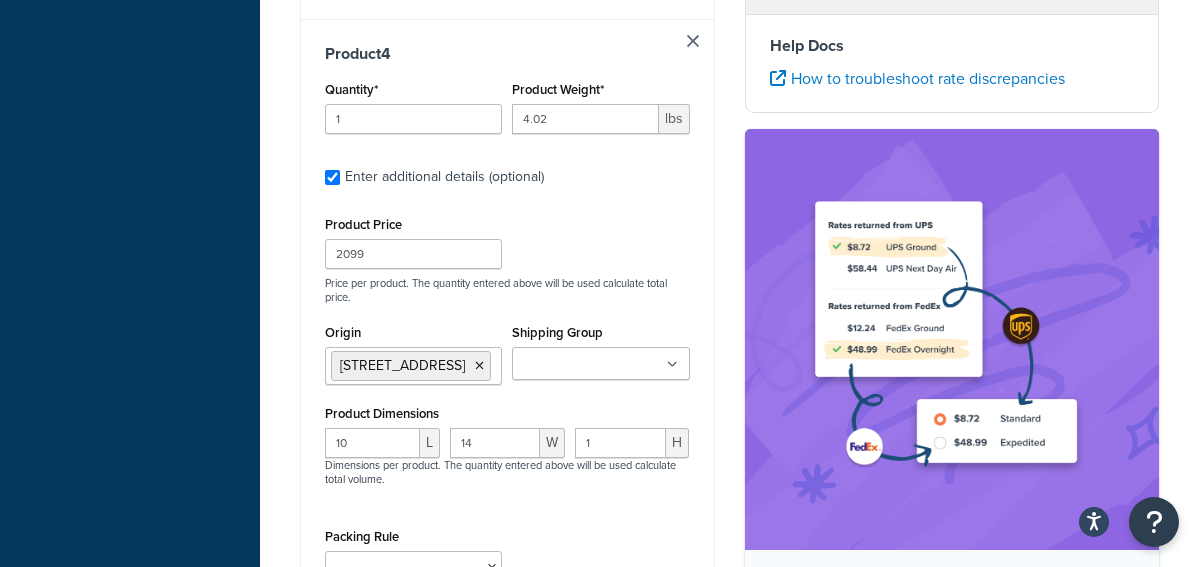 scroll, scrollTop: 2559, scrollLeft: 0, axis: vertical 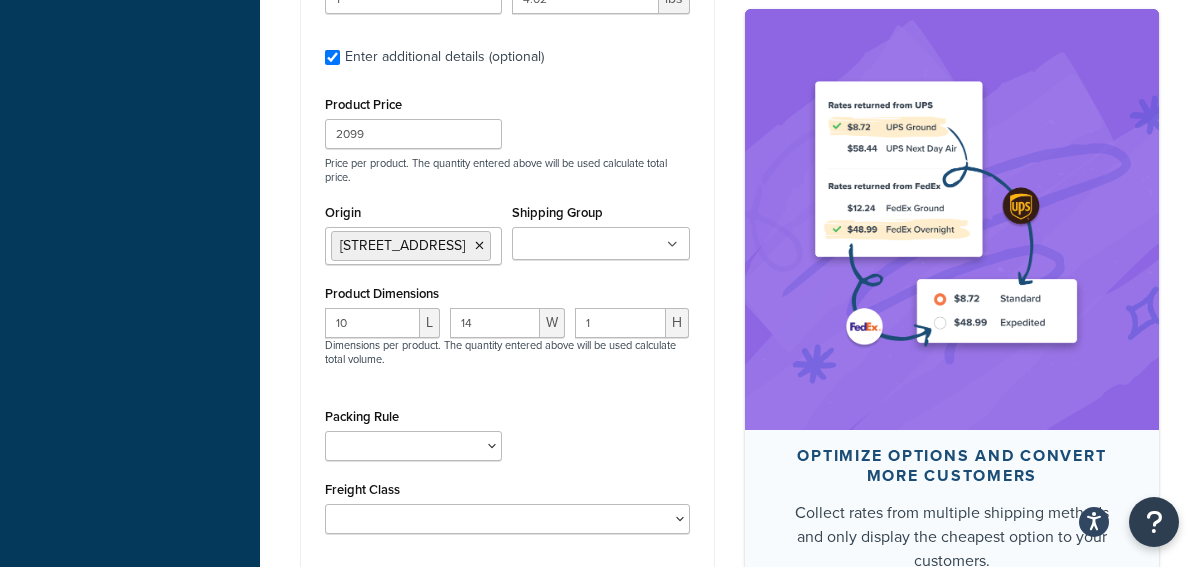 click on "Shipping Group" at bounding box center (606, 245) 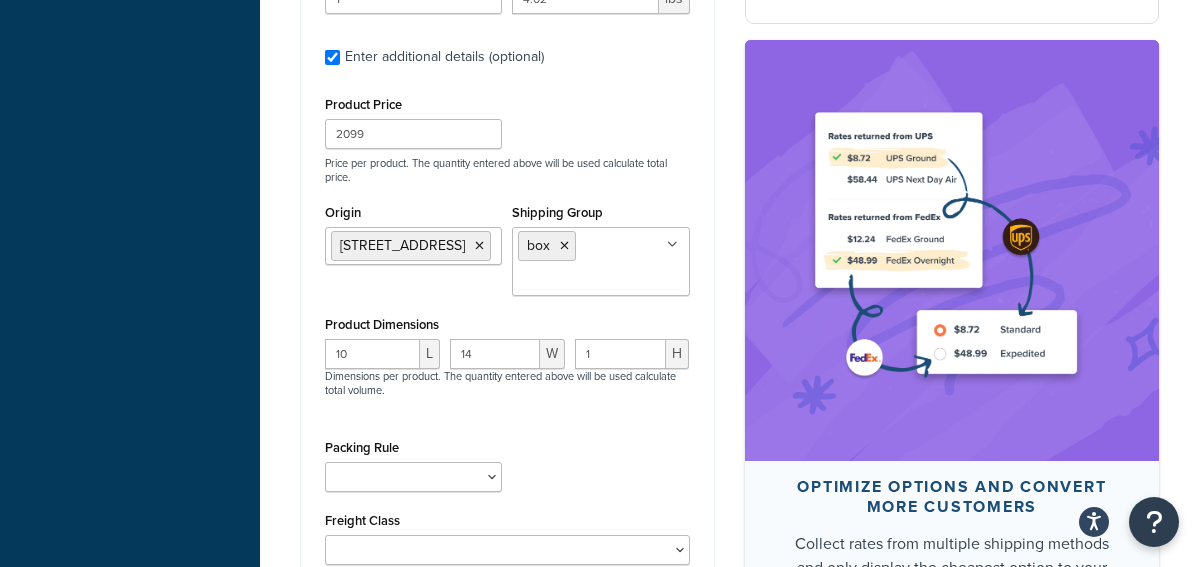 click on "Price per product. The quantity entered above will be used calculate total price." at bounding box center [507, 170] 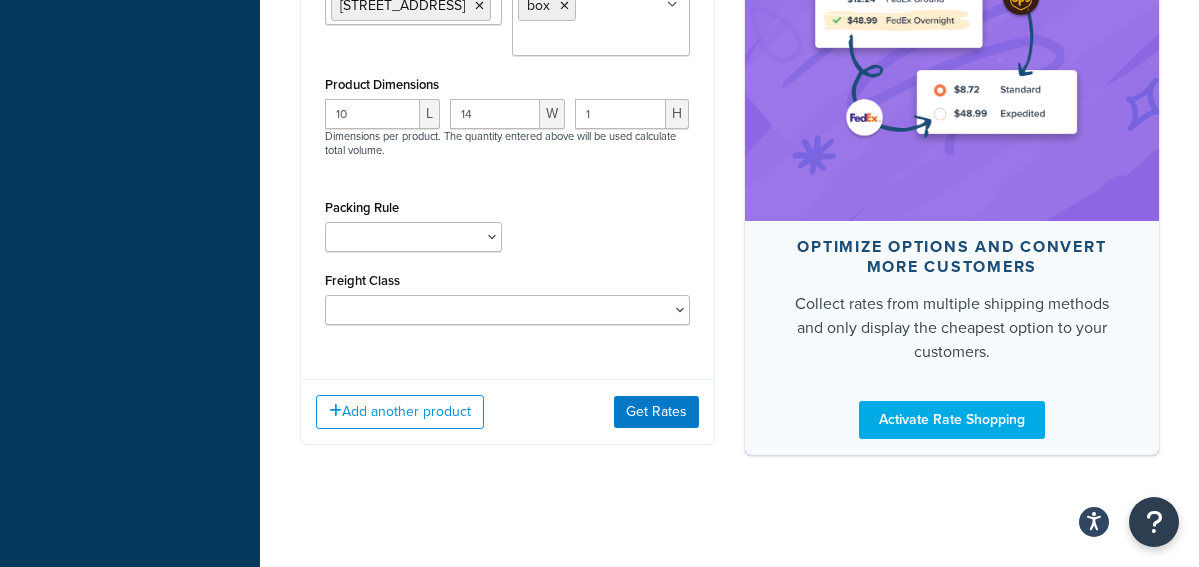 scroll, scrollTop: 2841, scrollLeft: 0, axis: vertical 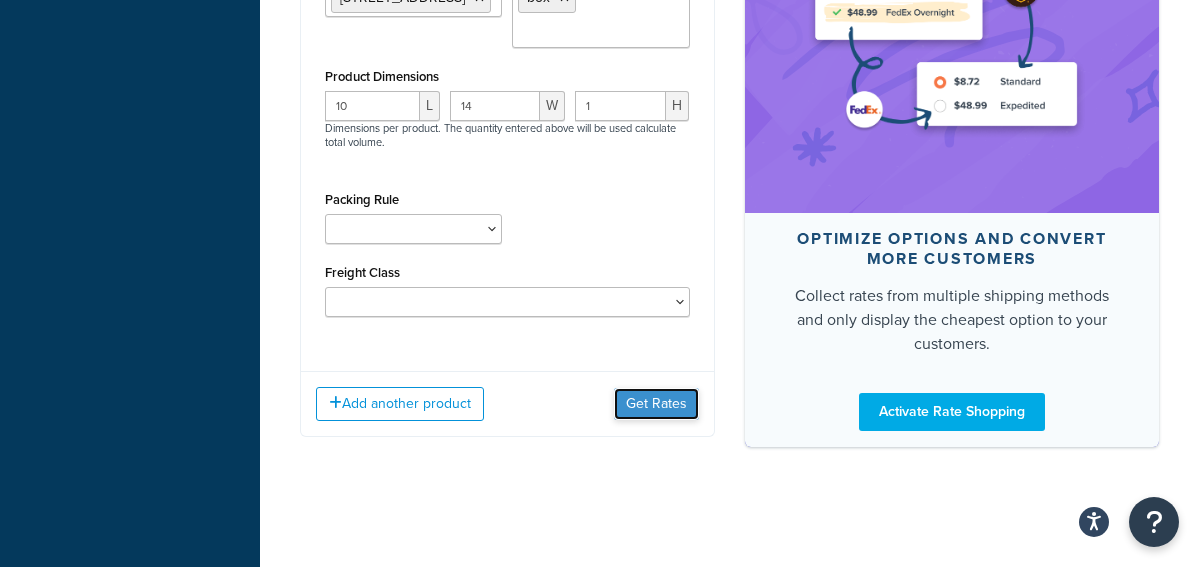 click on "Get Rates" at bounding box center (656, 404) 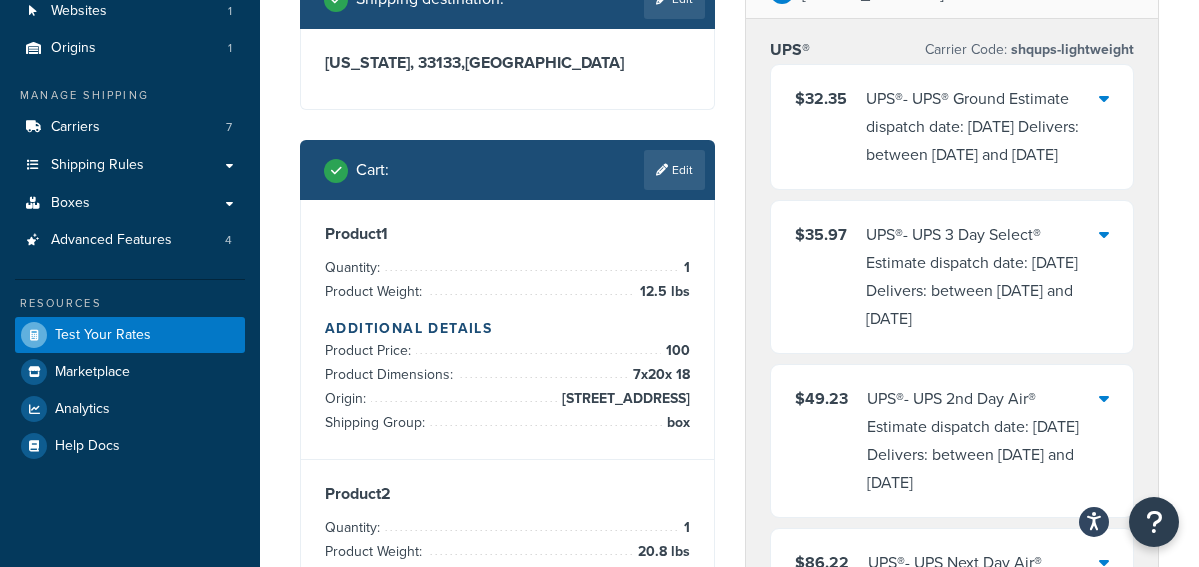 scroll, scrollTop: 80, scrollLeft: 0, axis: vertical 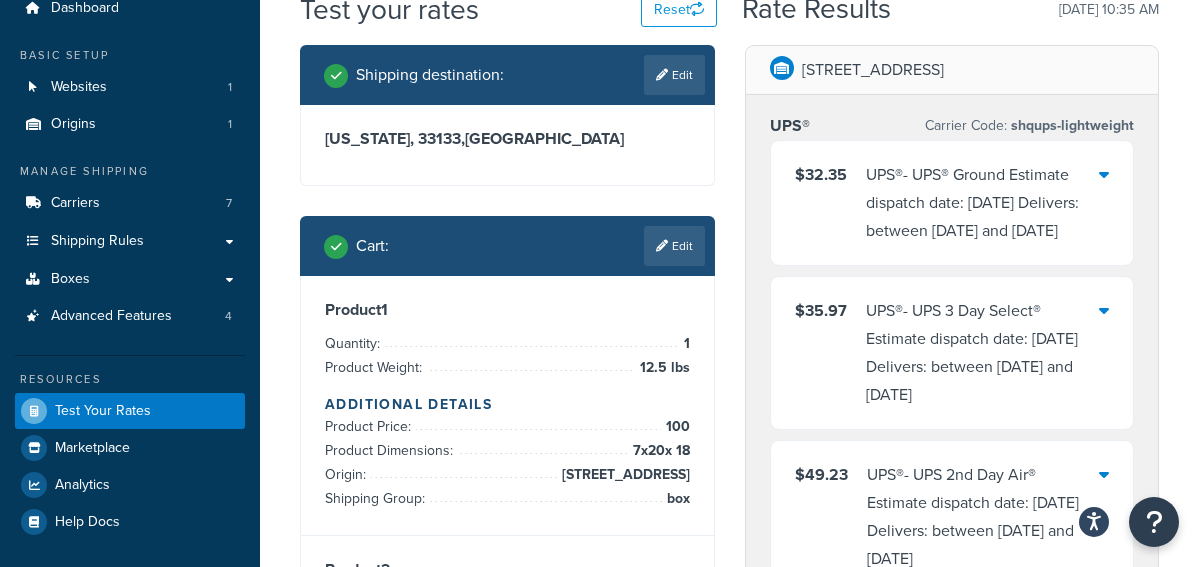 click at bounding box center [1104, 174] 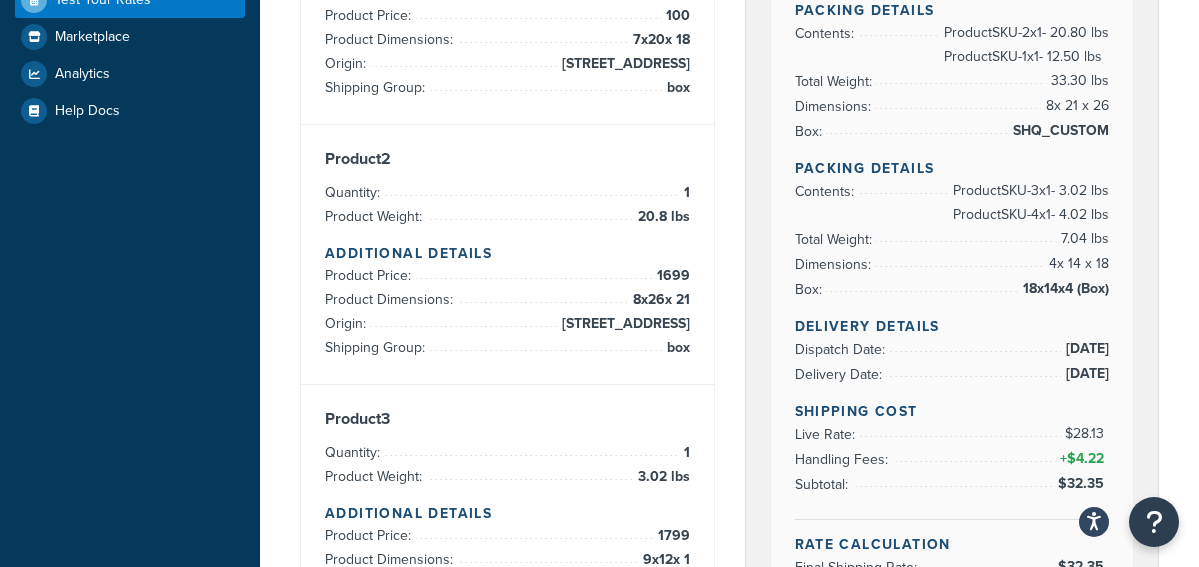scroll, scrollTop: 440, scrollLeft: 0, axis: vertical 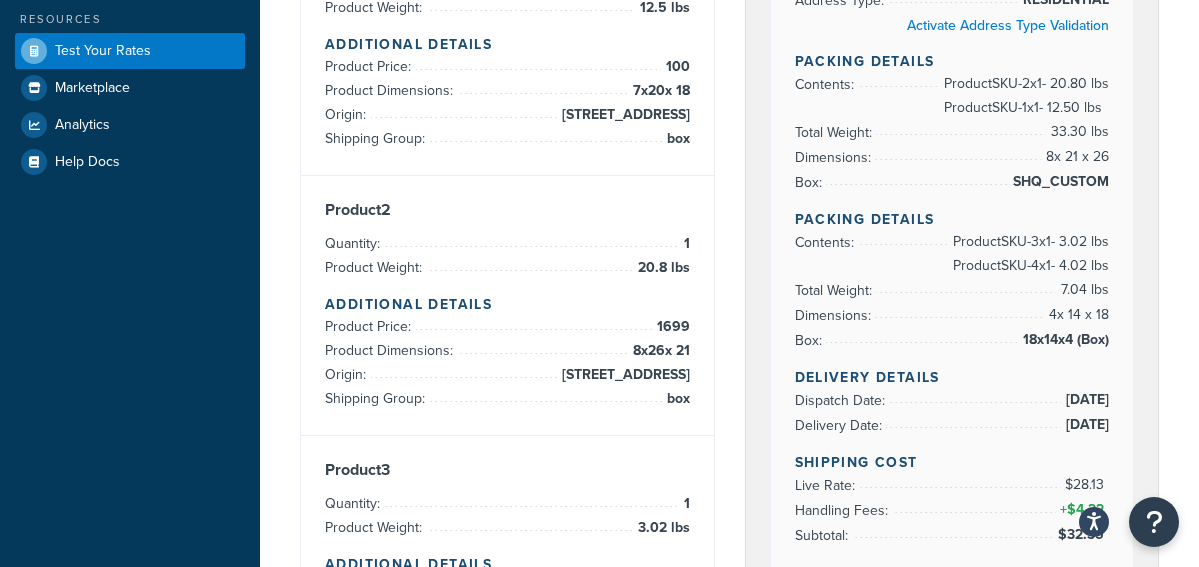 drag, startPoint x: 1013, startPoint y: 158, endPoint x: 1109, endPoint y: 158, distance: 96 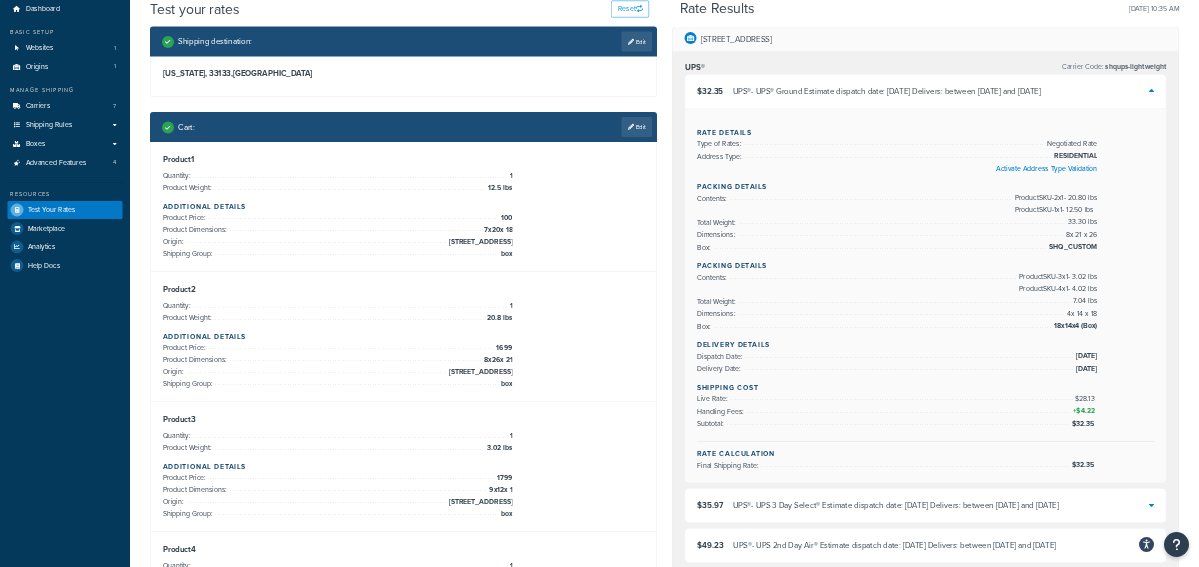 scroll, scrollTop: 0, scrollLeft: 0, axis: both 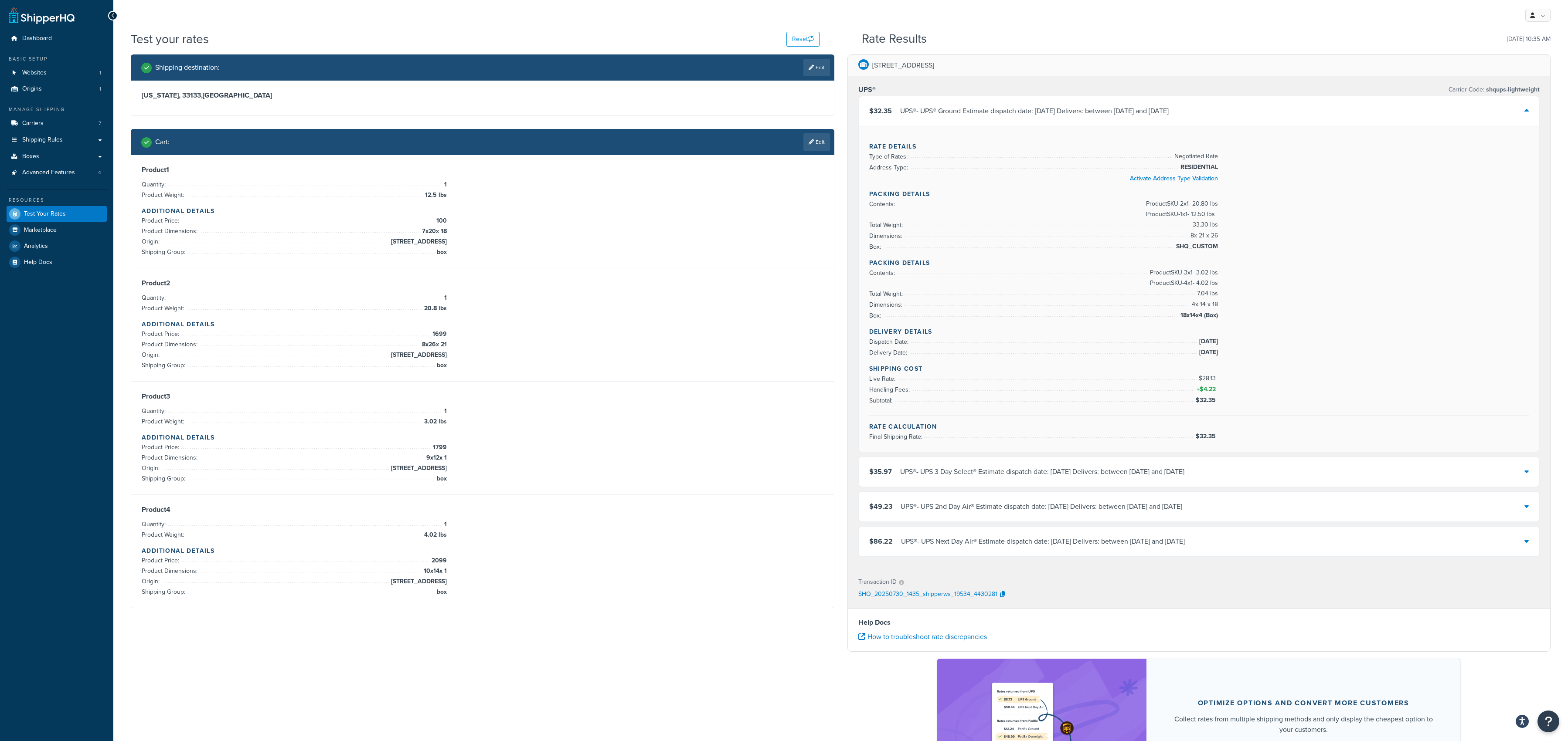 click on "Shipping Cost" at bounding box center (1199, 369) 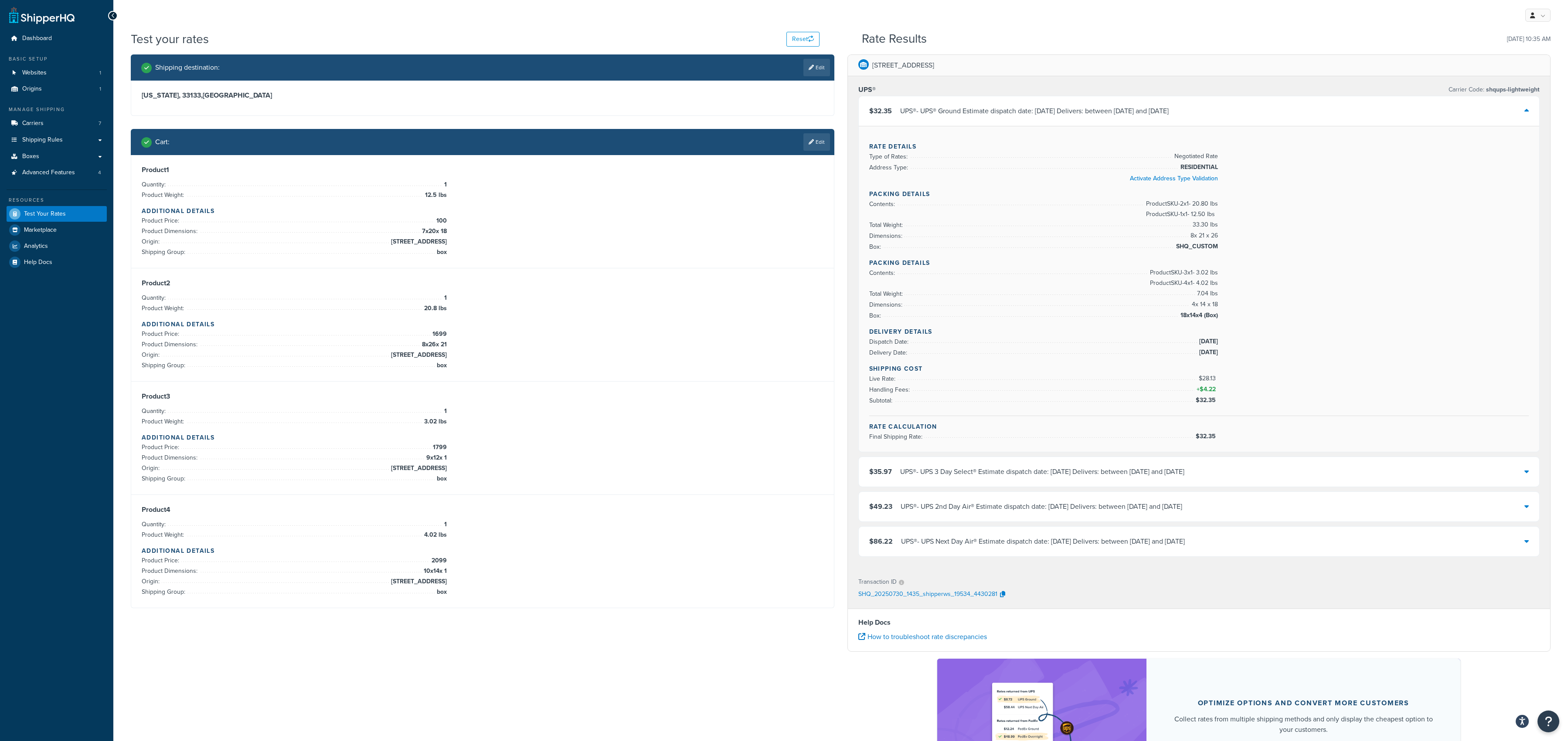 click on "Product  2 Quantity: 1 Product Weight: 20.8   lbs Additional Details Product Price: 1699 Product Dimensions: 8  x  26  x   21 Origin: [STREET_ADDRESS] Shipping Group: box" at bounding box center (483, 325) 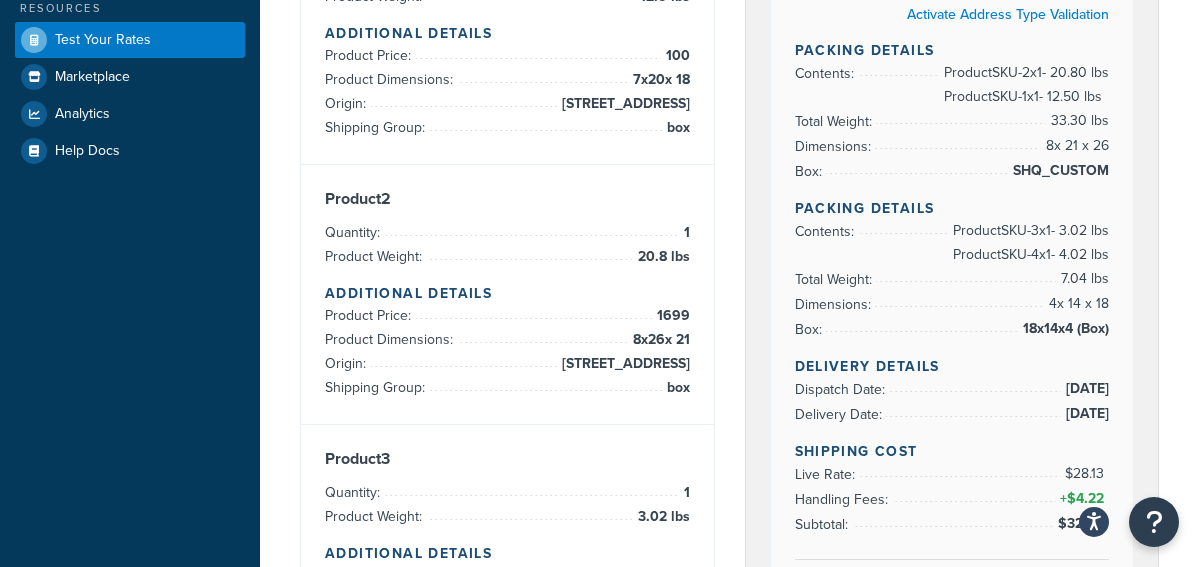 scroll, scrollTop: 0, scrollLeft: 0, axis: both 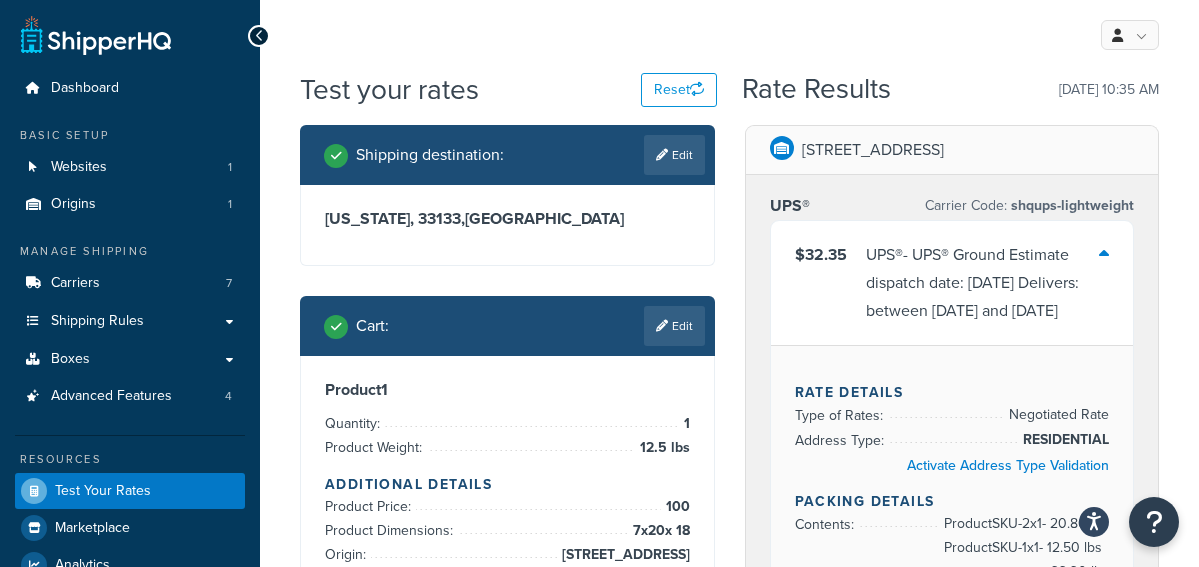 click on "UPS®  -   UPS® Ground Estimate dispatch date: [DATE] Delivers:  between [DATE] and [DATE]" at bounding box center (983, 283) 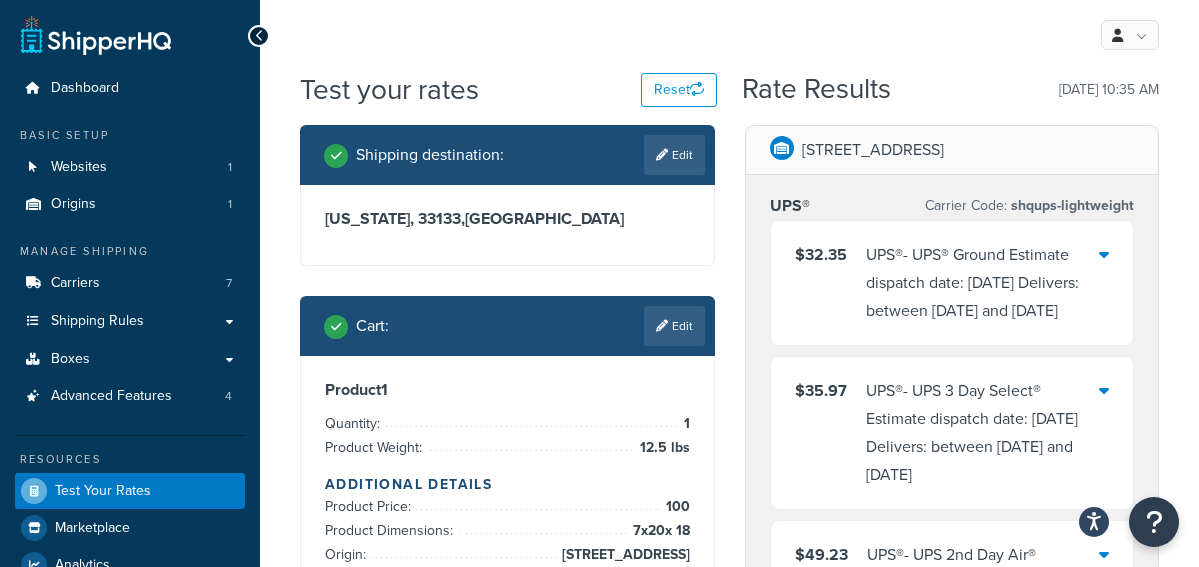 scroll, scrollTop: 120, scrollLeft: 0, axis: vertical 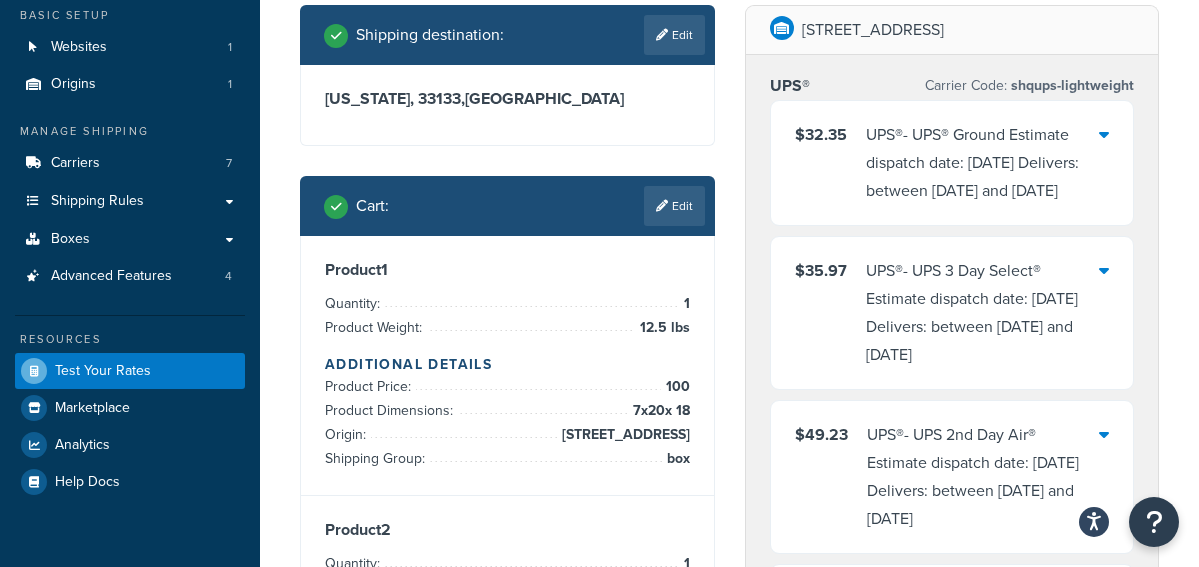 click on "UPS®  -   UPS 3 Day Select® Estimate dispatch date: [DATE] Delivers:  between [DATE] and [DATE]" at bounding box center (983, 313) 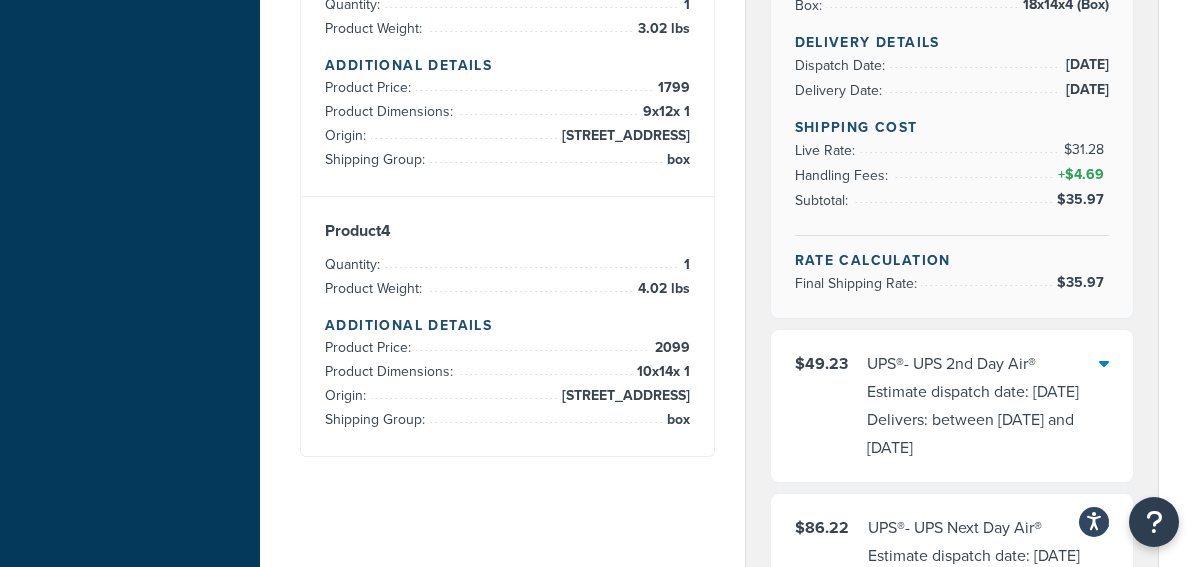 scroll, scrollTop: 960, scrollLeft: 0, axis: vertical 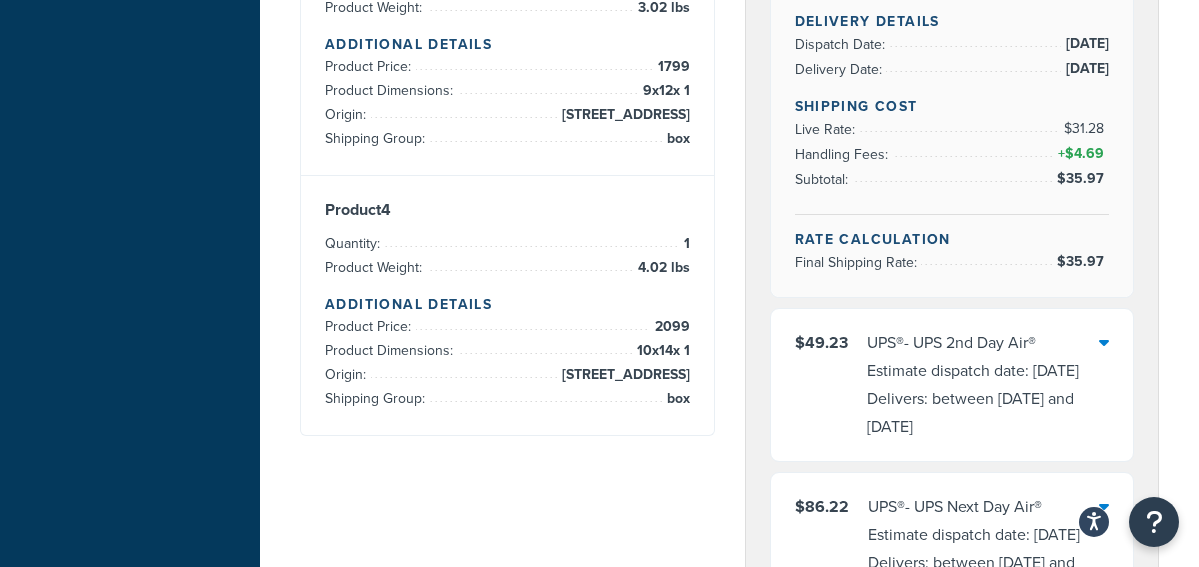click at bounding box center (1104, 342) 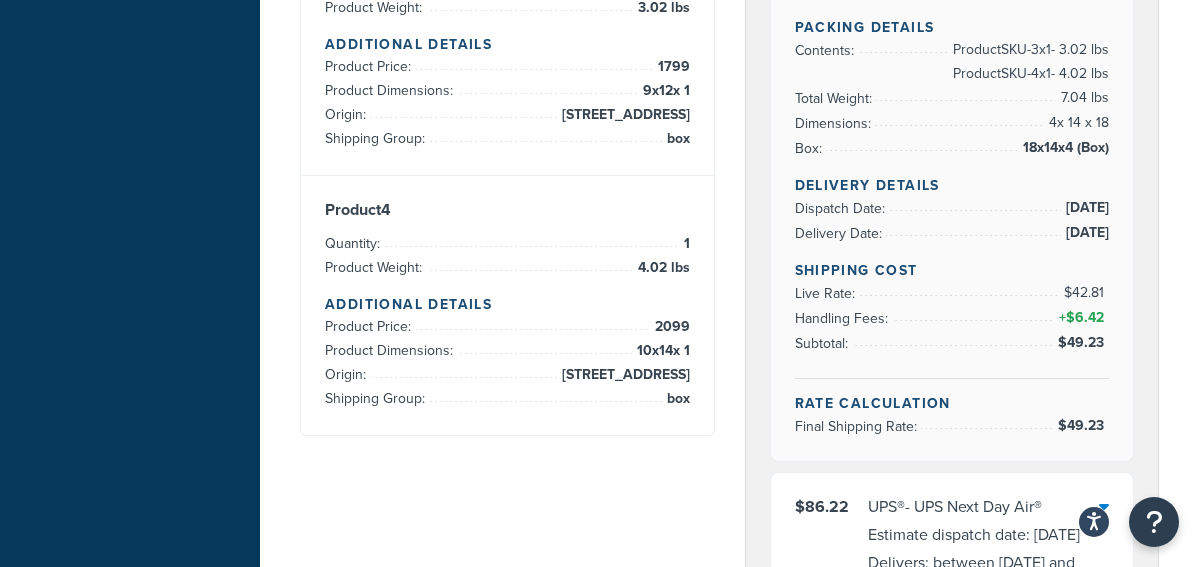 scroll, scrollTop: 1200, scrollLeft: 0, axis: vertical 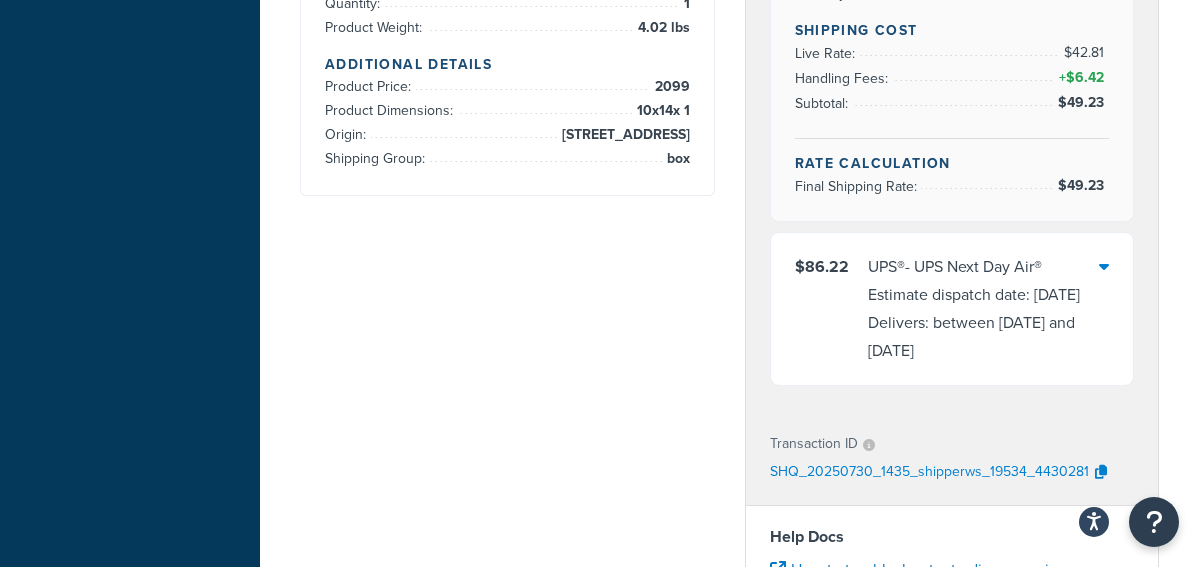 click on "UPS®  -   UPS Next Day Air® Estimate dispatch date: [DATE] Delivers:  between [DATE] and [DATE]" at bounding box center (984, 309) 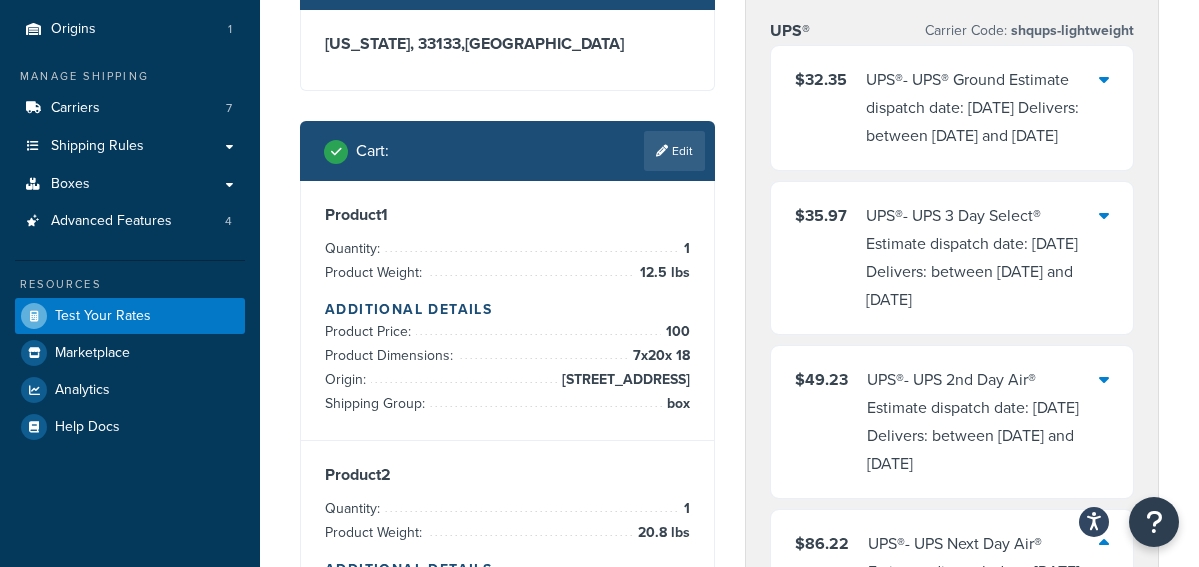 scroll, scrollTop: 0, scrollLeft: 0, axis: both 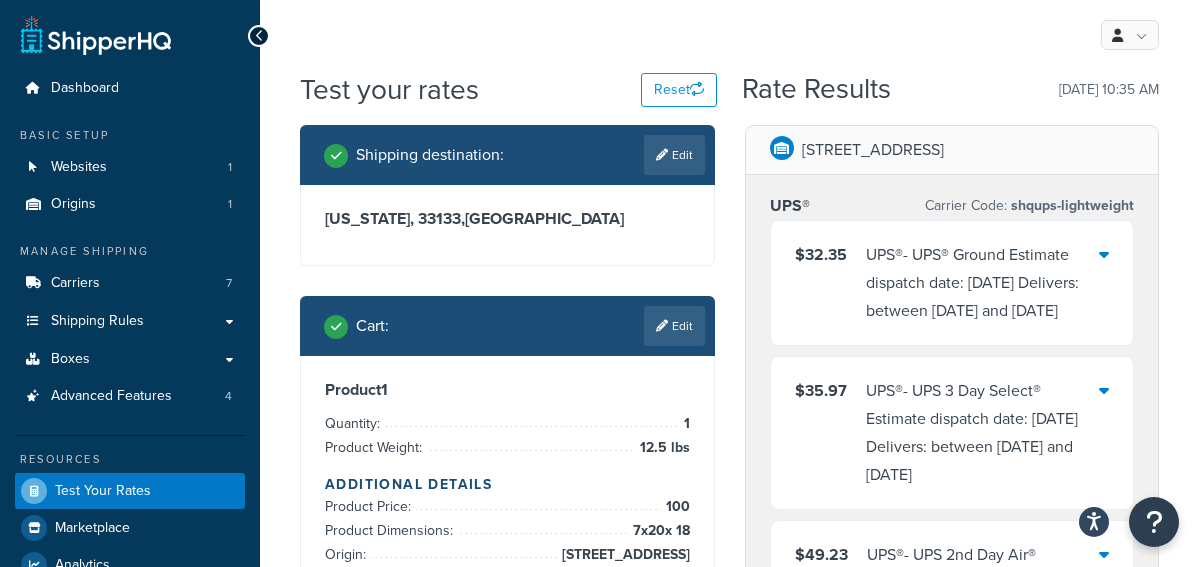click at bounding box center (1104, 254) 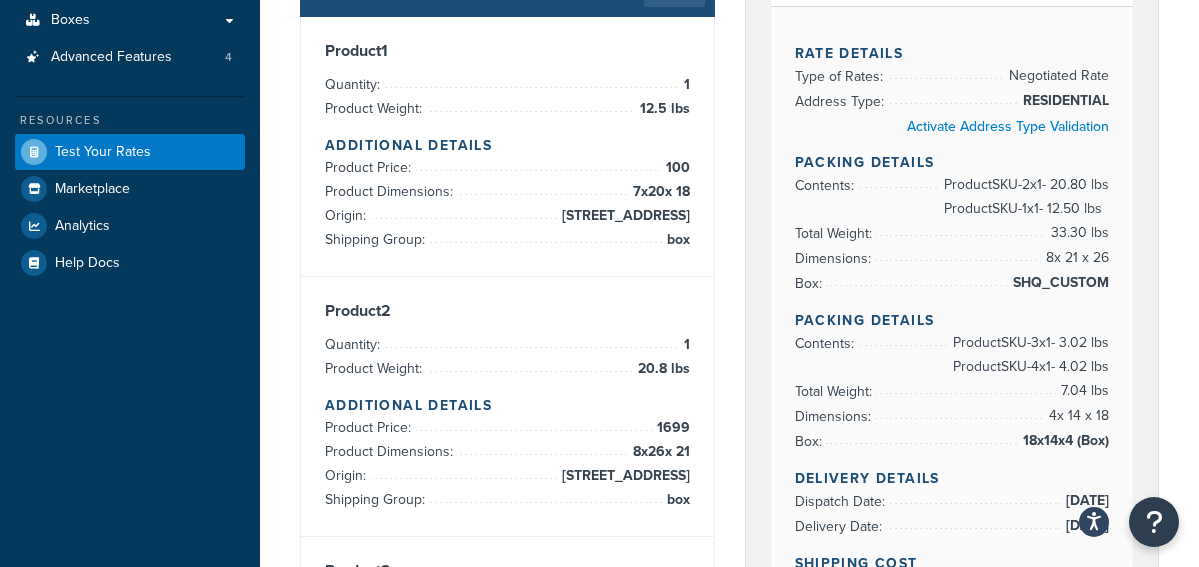 scroll, scrollTop: 360, scrollLeft: 0, axis: vertical 